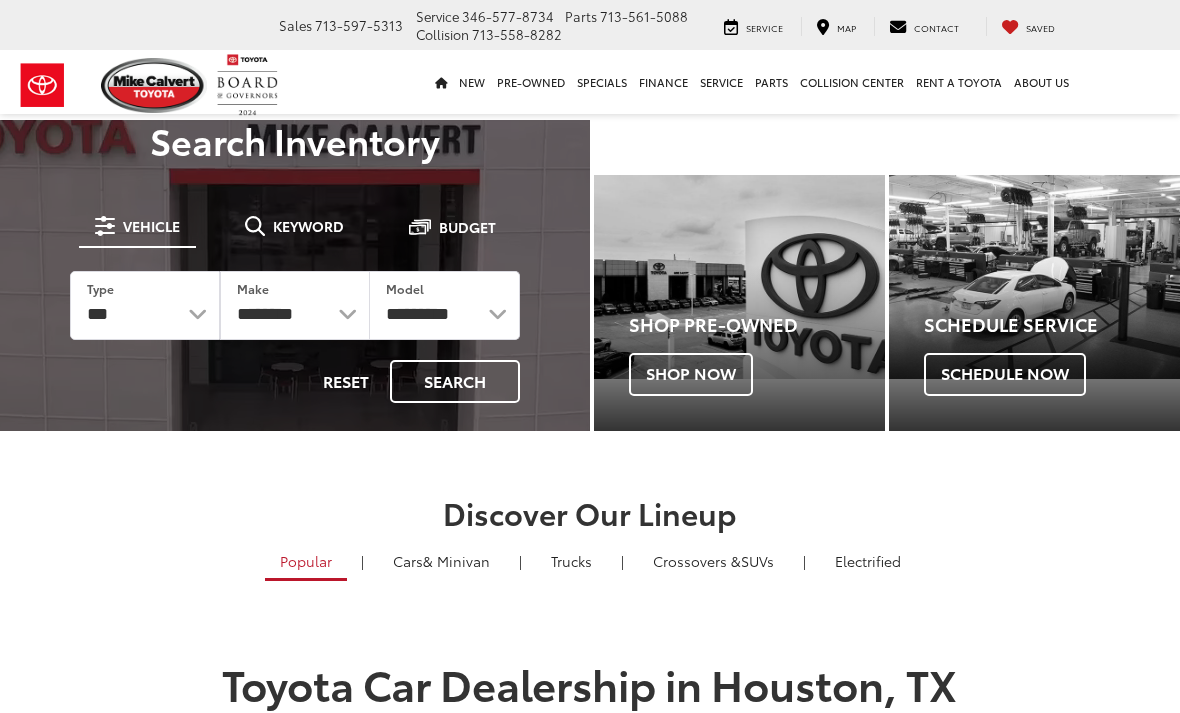 scroll, scrollTop: 0, scrollLeft: 0, axis: both 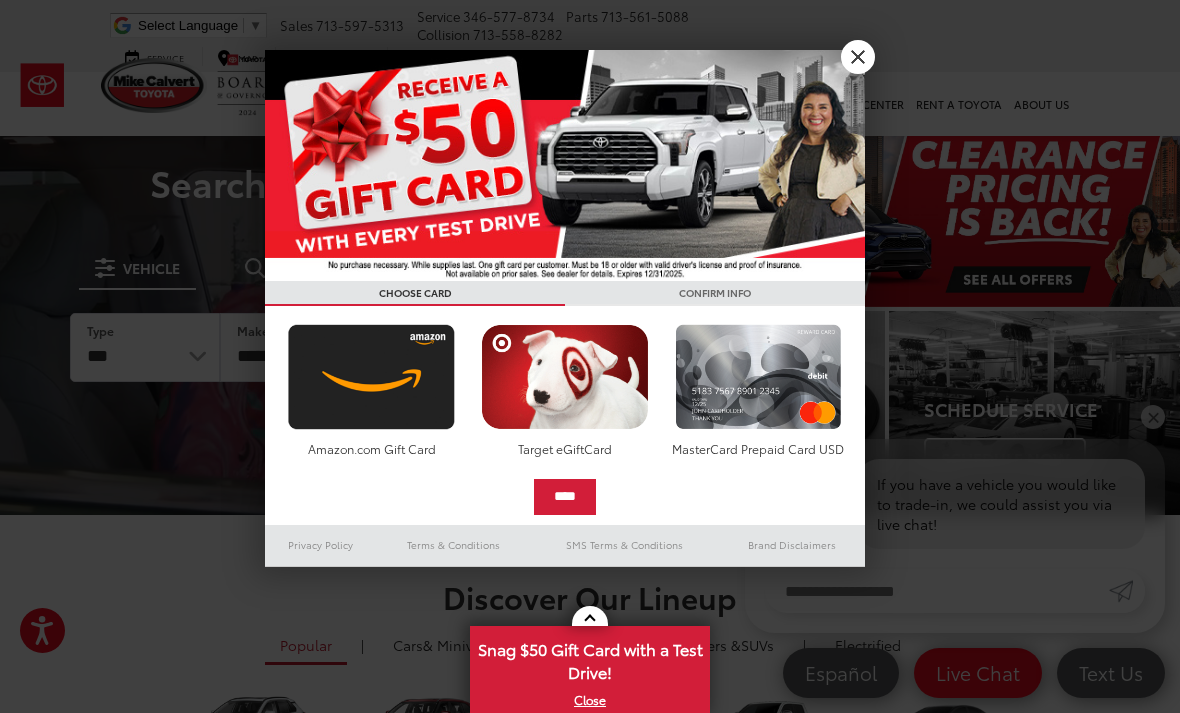 click on "X" at bounding box center [858, 57] 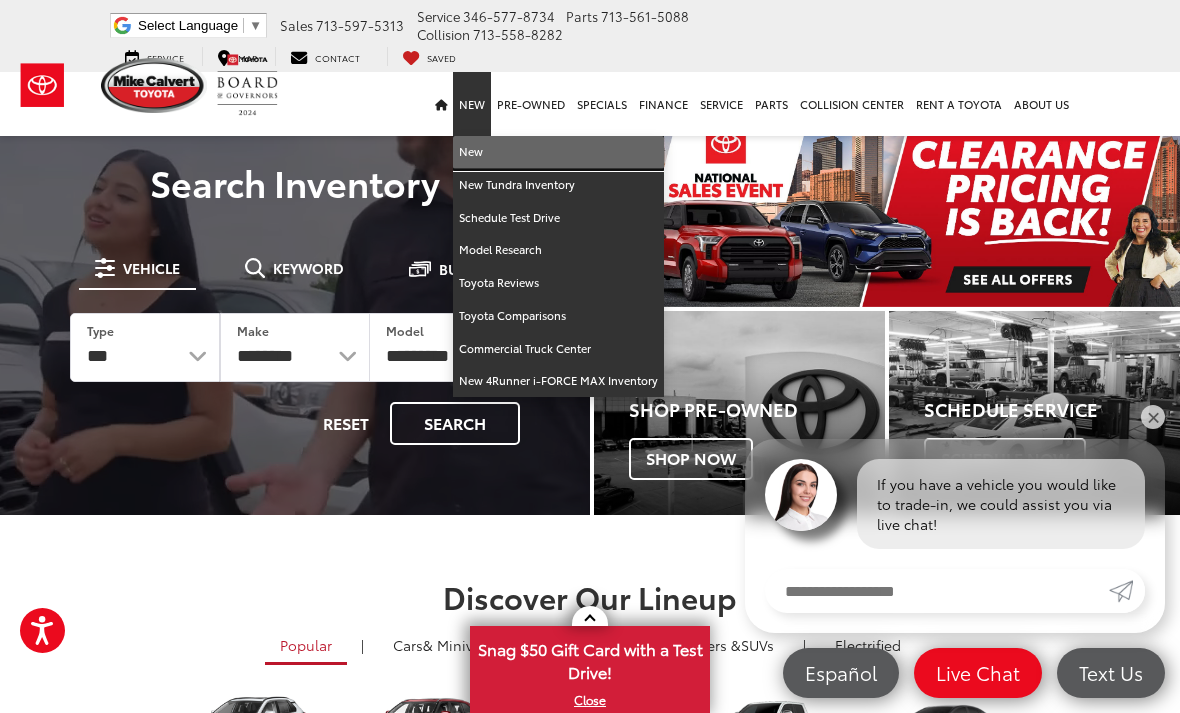 click on "New" at bounding box center (558, 152) 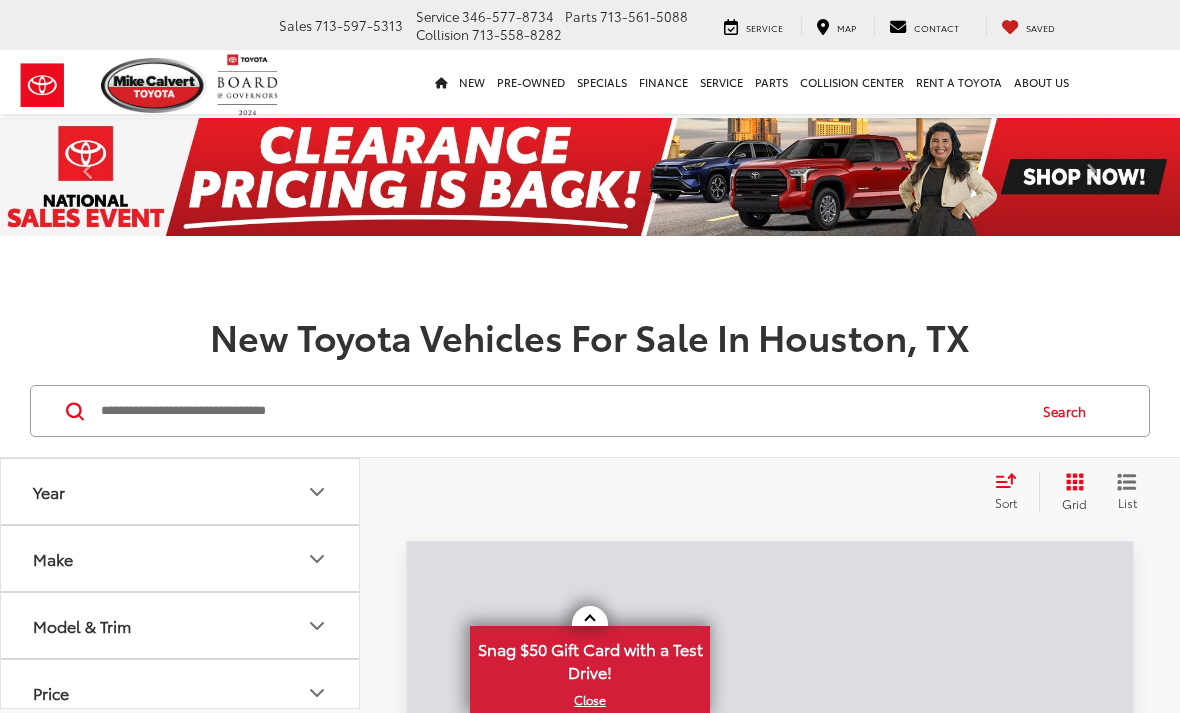 scroll, scrollTop: 0, scrollLeft: 0, axis: both 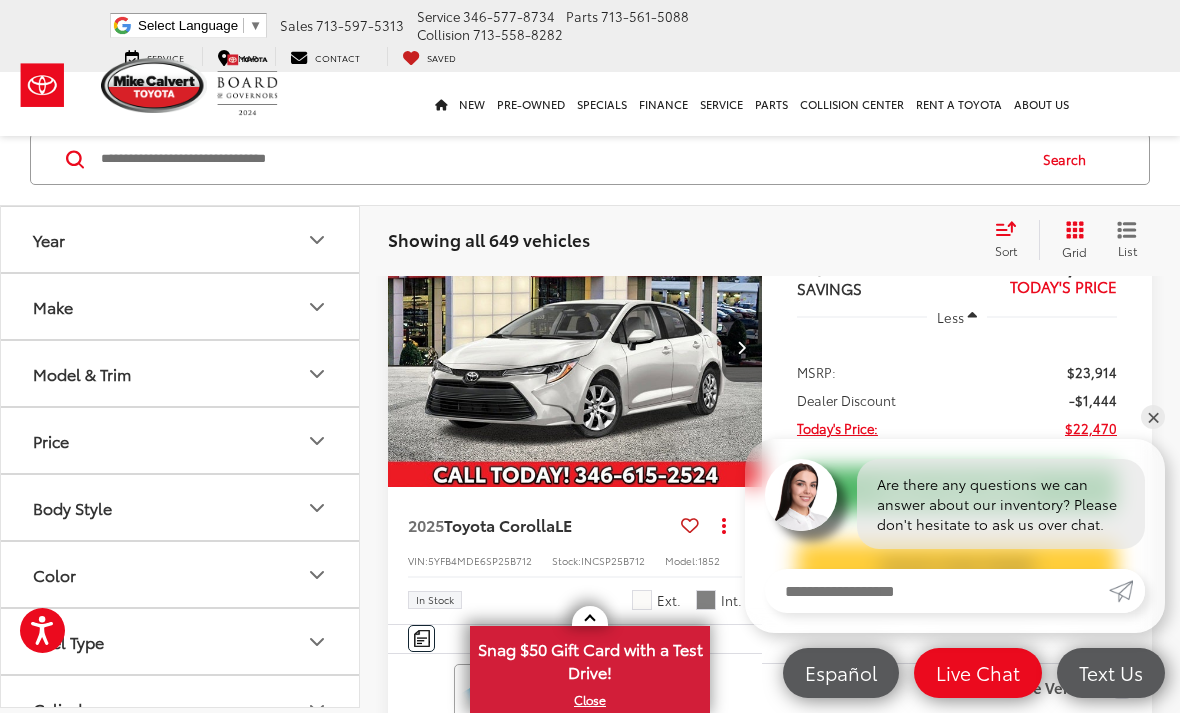 click 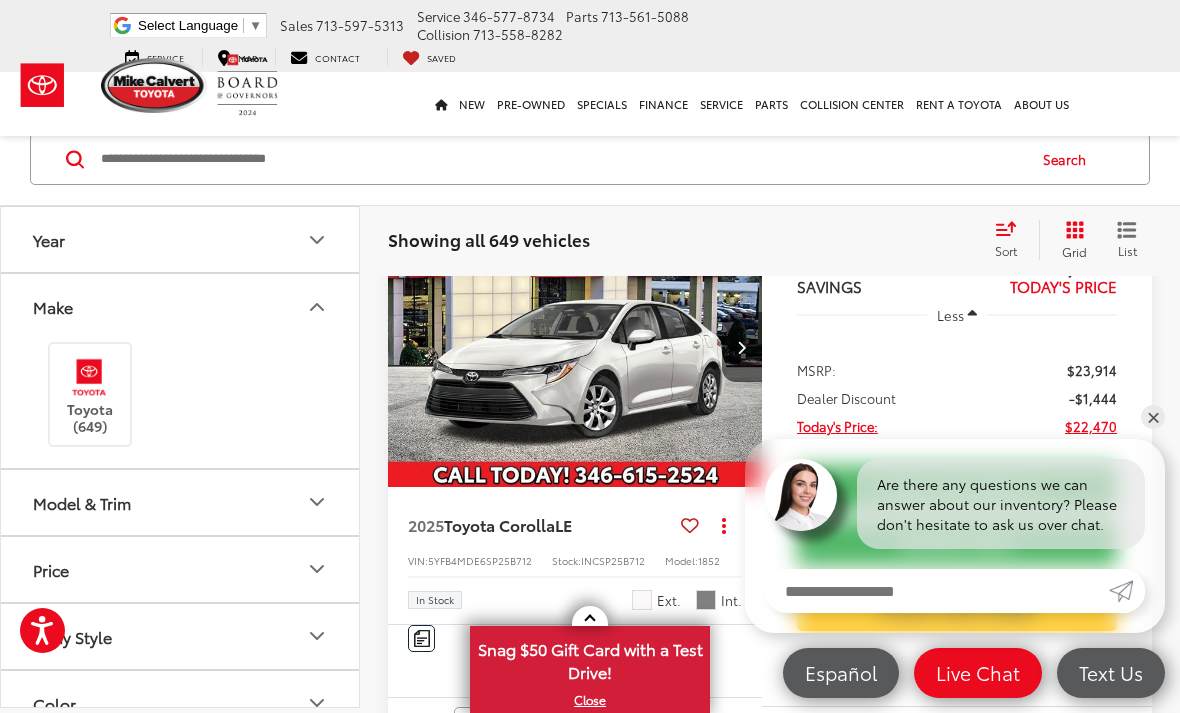 scroll, scrollTop: 0, scrollLeft: 0, axis: both 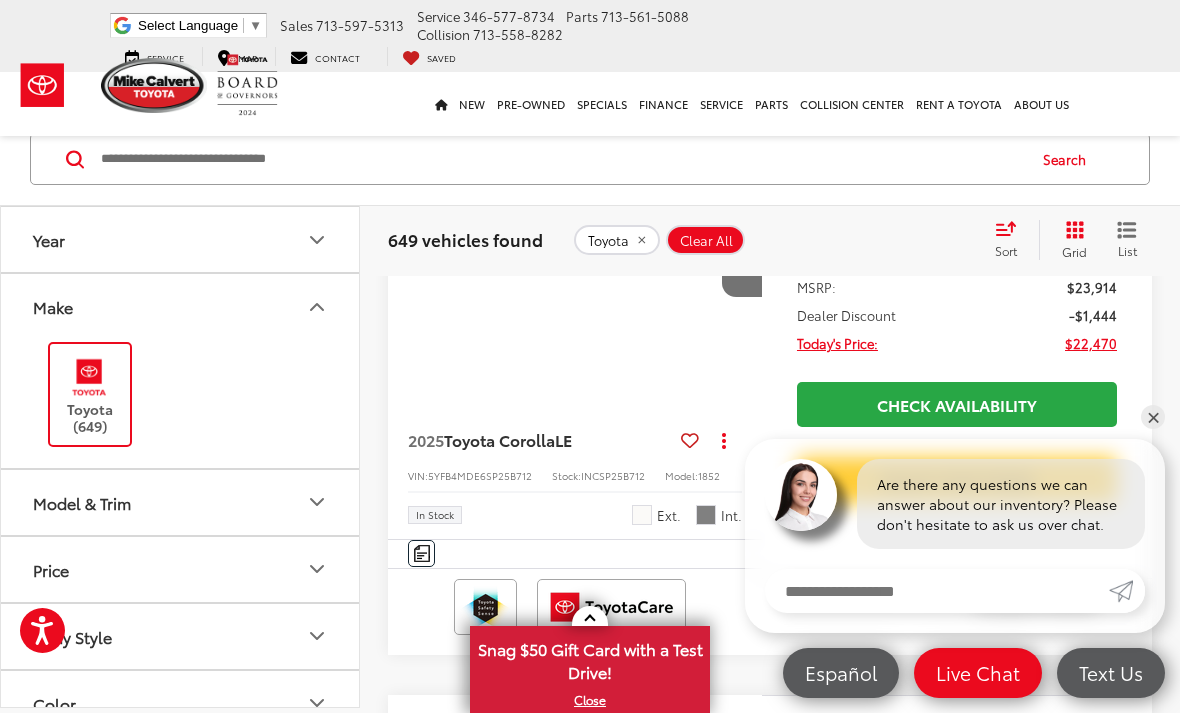 click 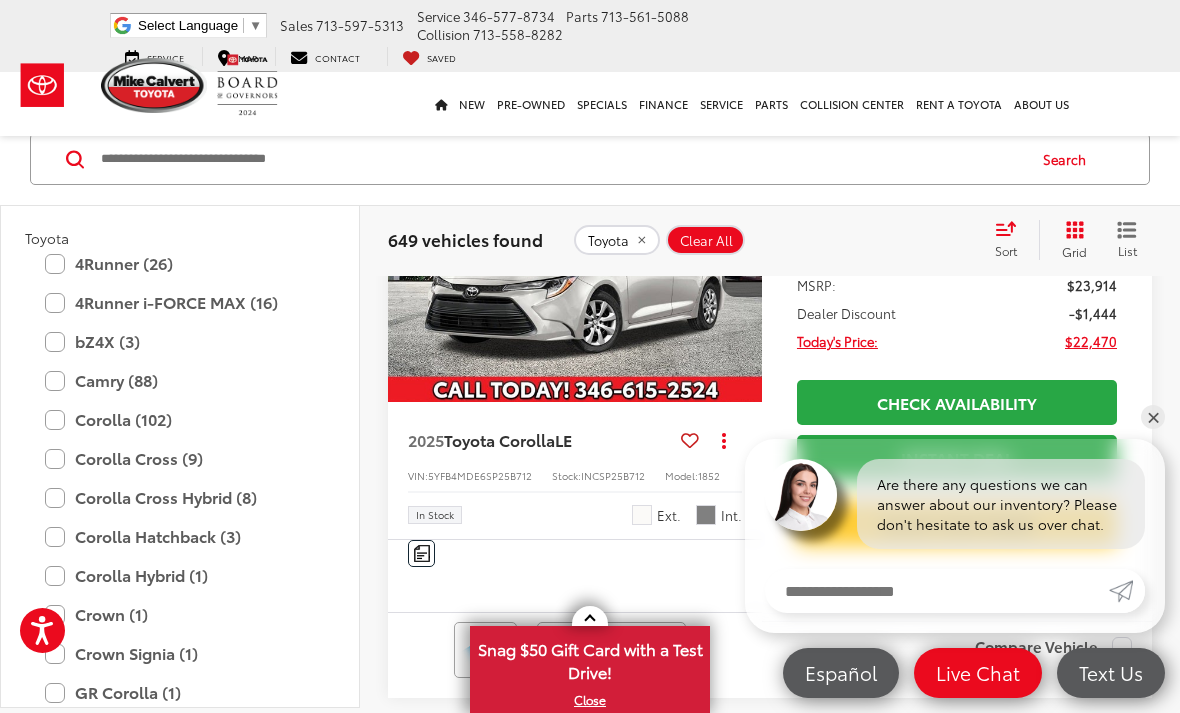 scroll, scrollTop: 263, scrollLeft: 0, axis: vertical 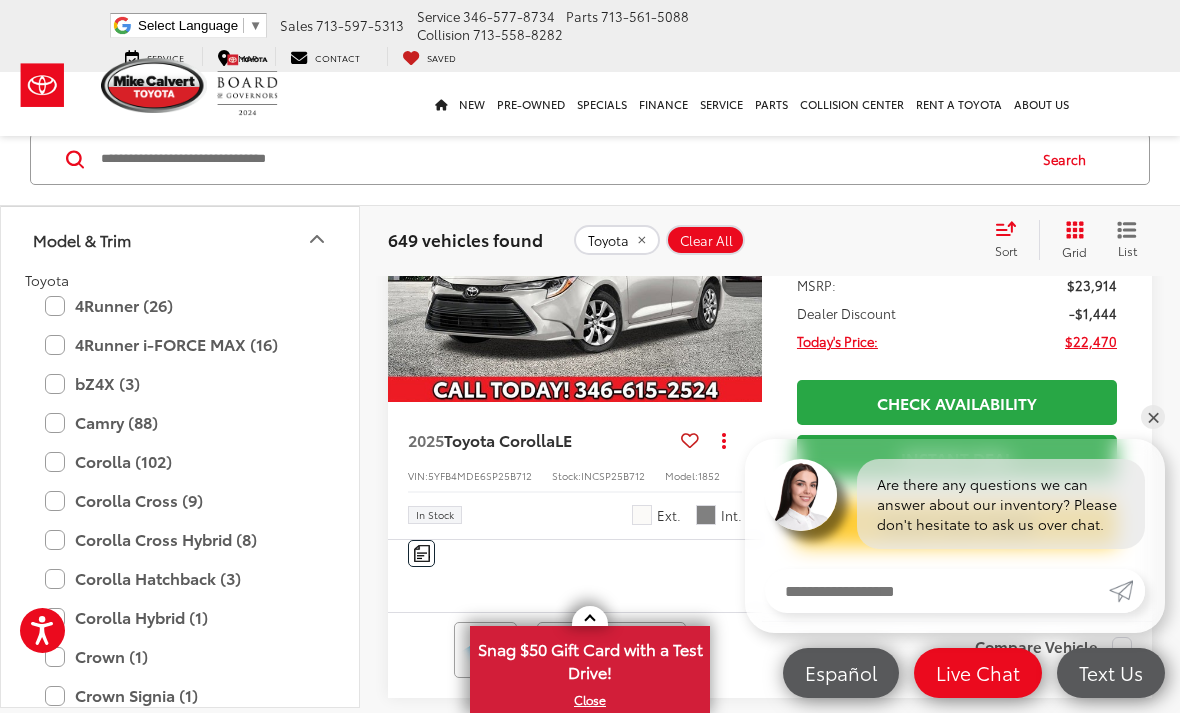click on "4Runner (26)" at bounding box center [180, 305] 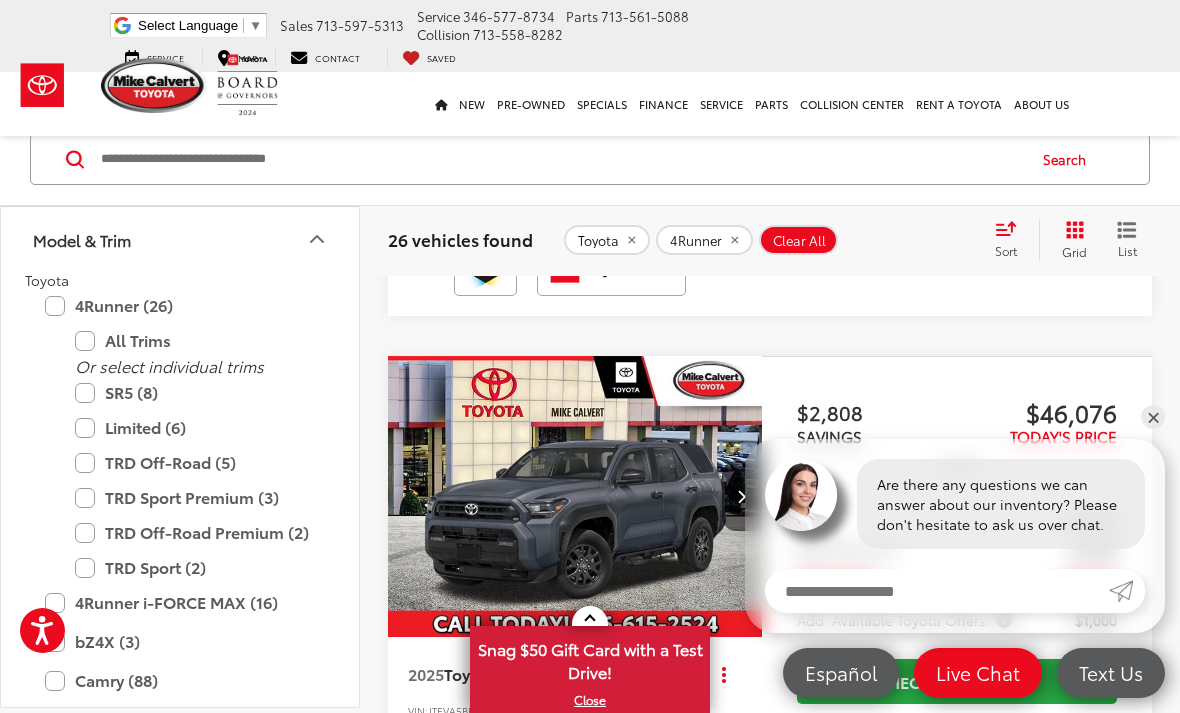 scroll, scrollTop: 2067, scrollLeft: 0, axis: vertical 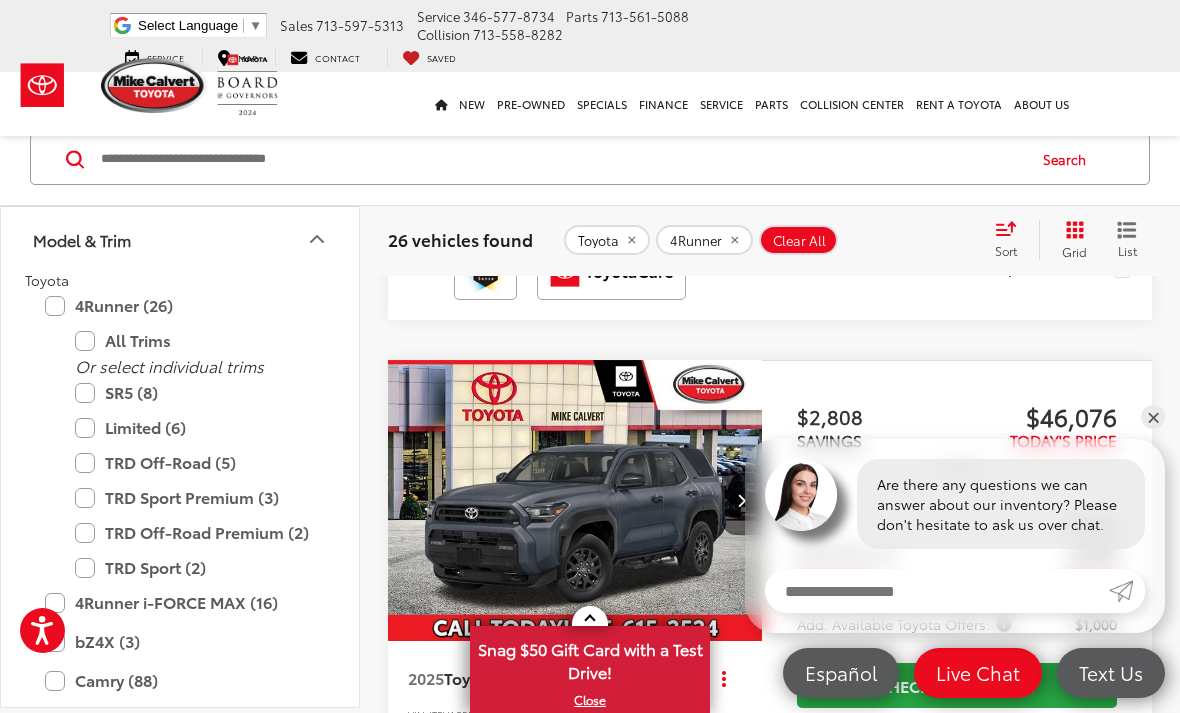 click 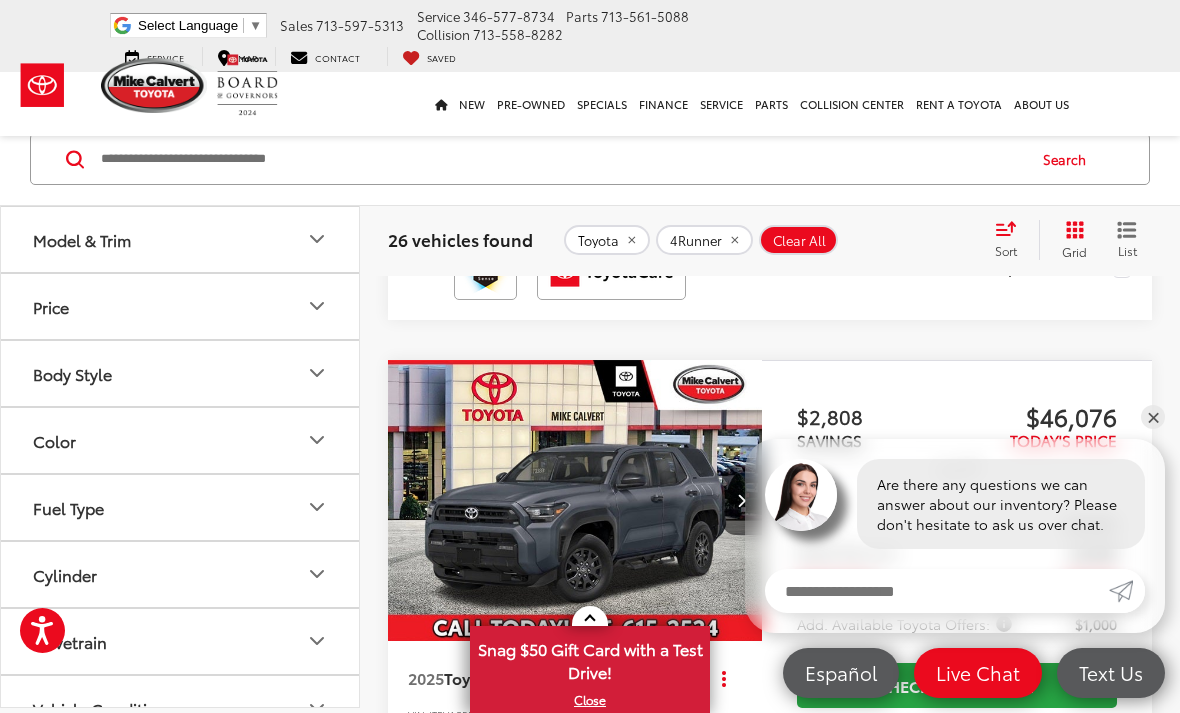 click on "Model & Trim" at bounding box center [181, 238] 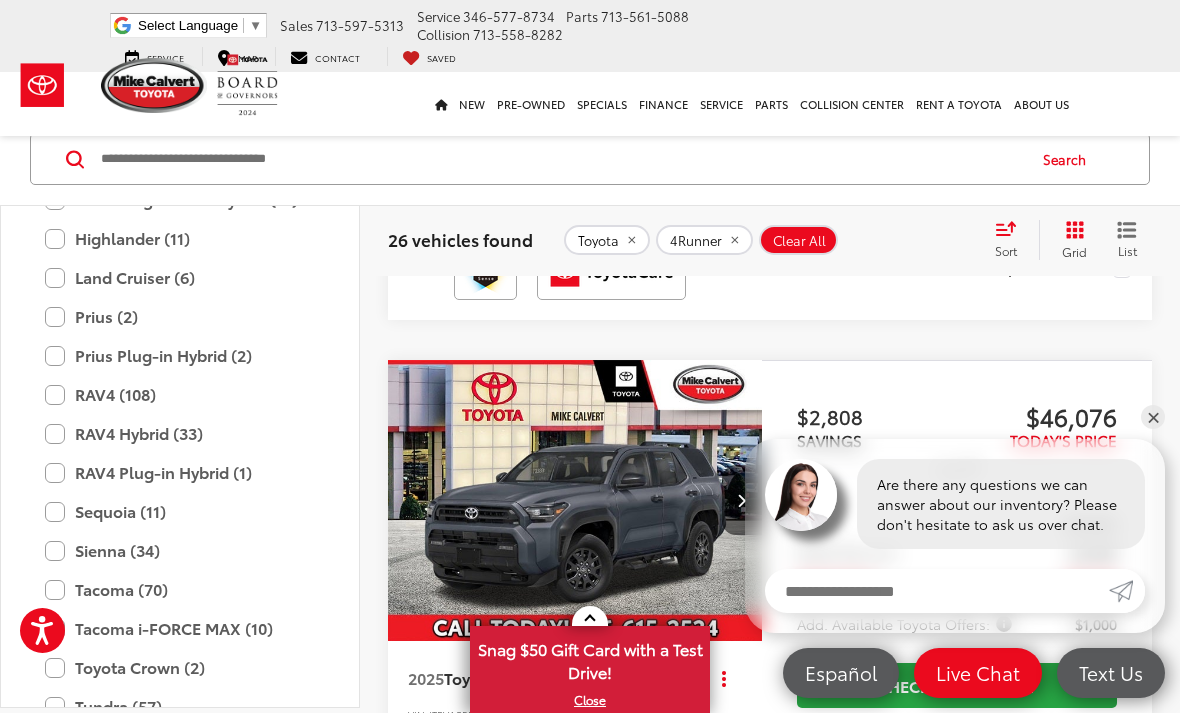 scroll, scrollTop: 940, scrollLeft: 0, axis: vertical 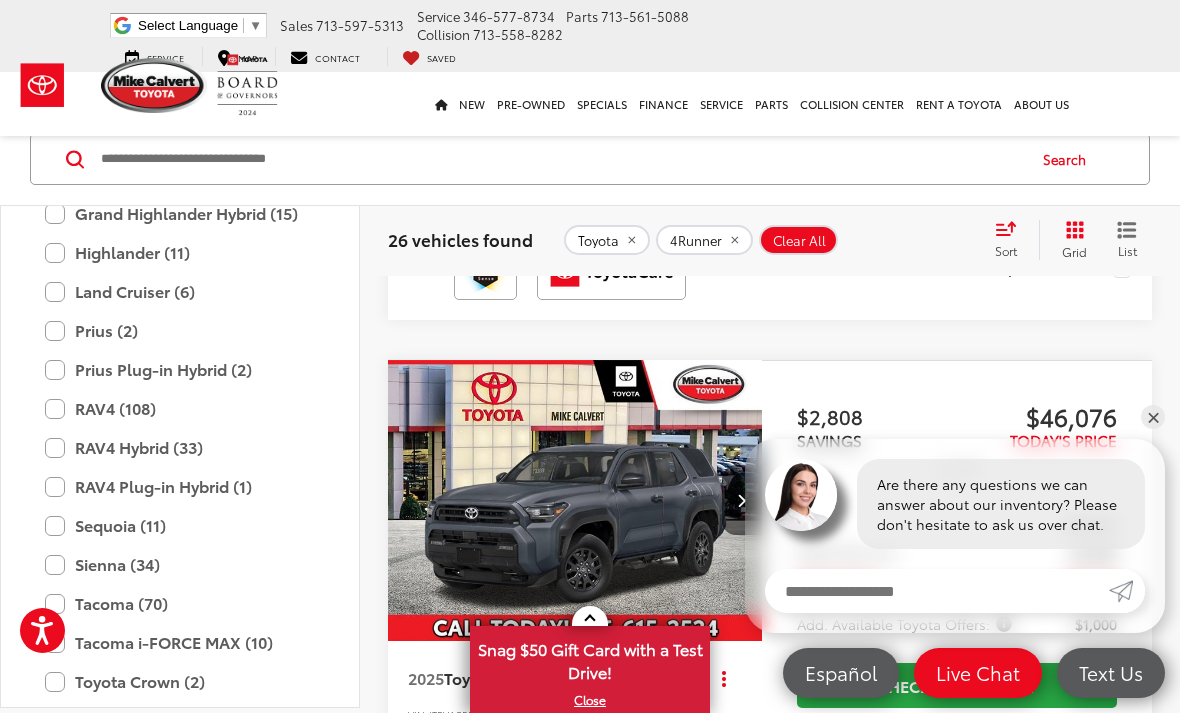 click on "Land Cruiser (6)" at bounding box center [180, 291] 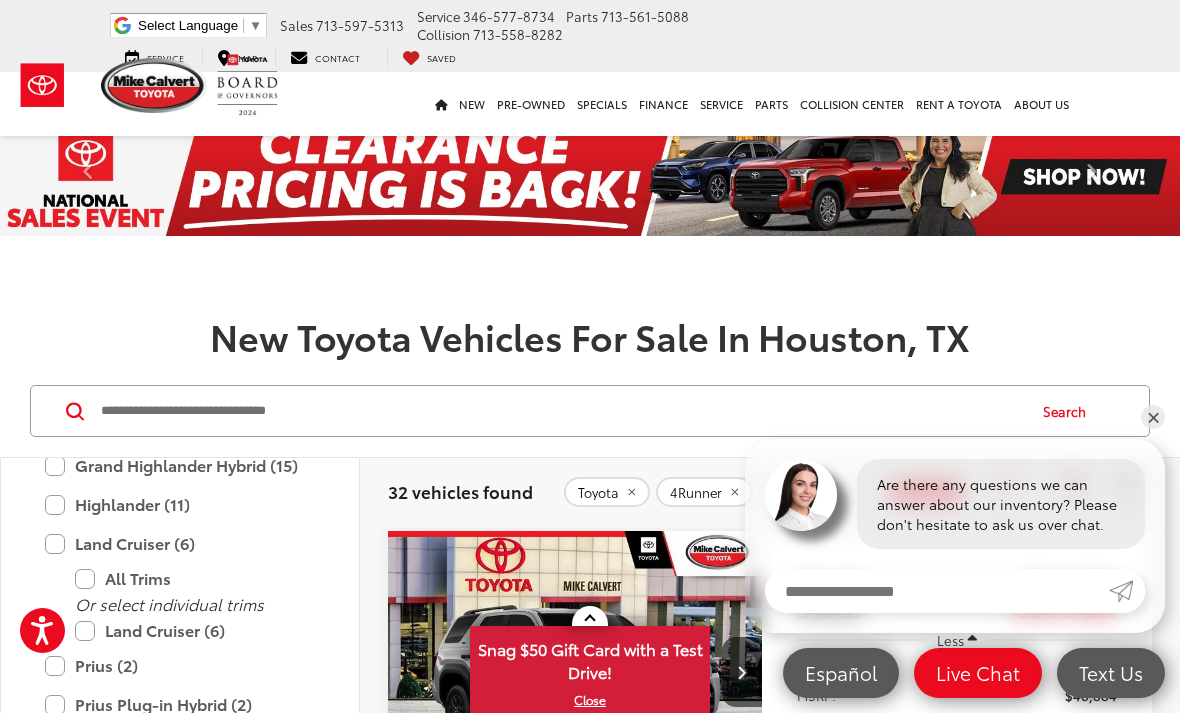 scroll, scrollTop: 522, scrollLeft: 0, axis: vertical 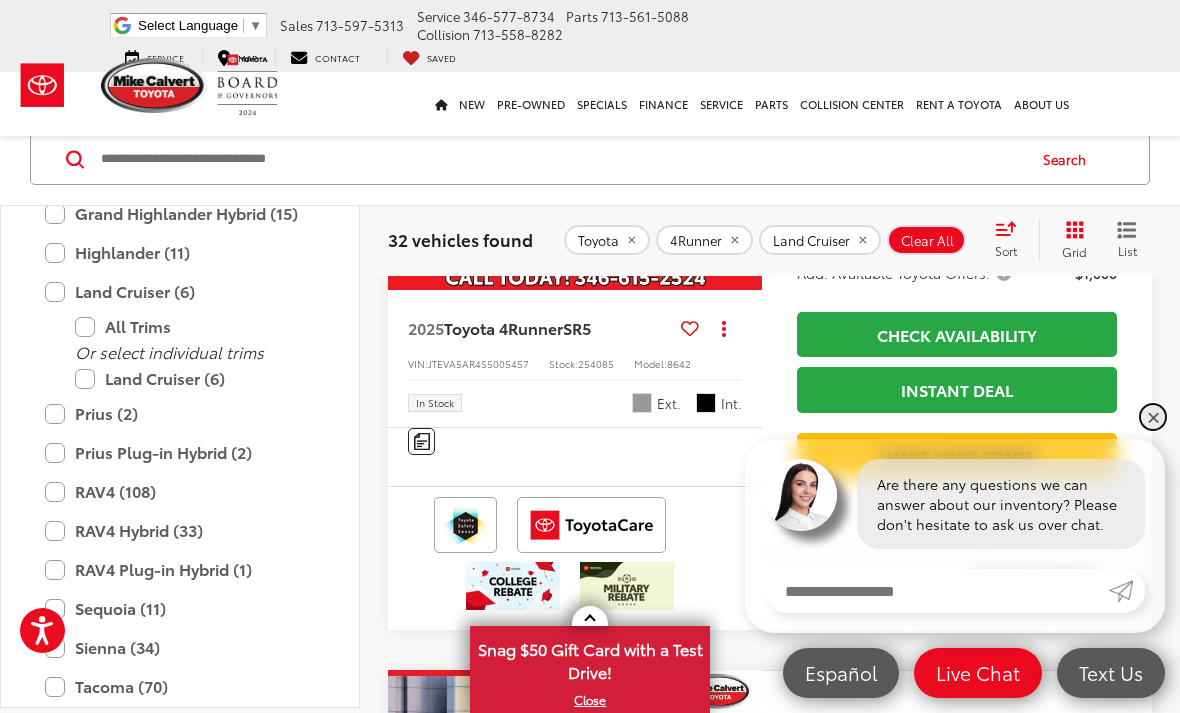 click on "✕" at bounding box center [1153, 417] 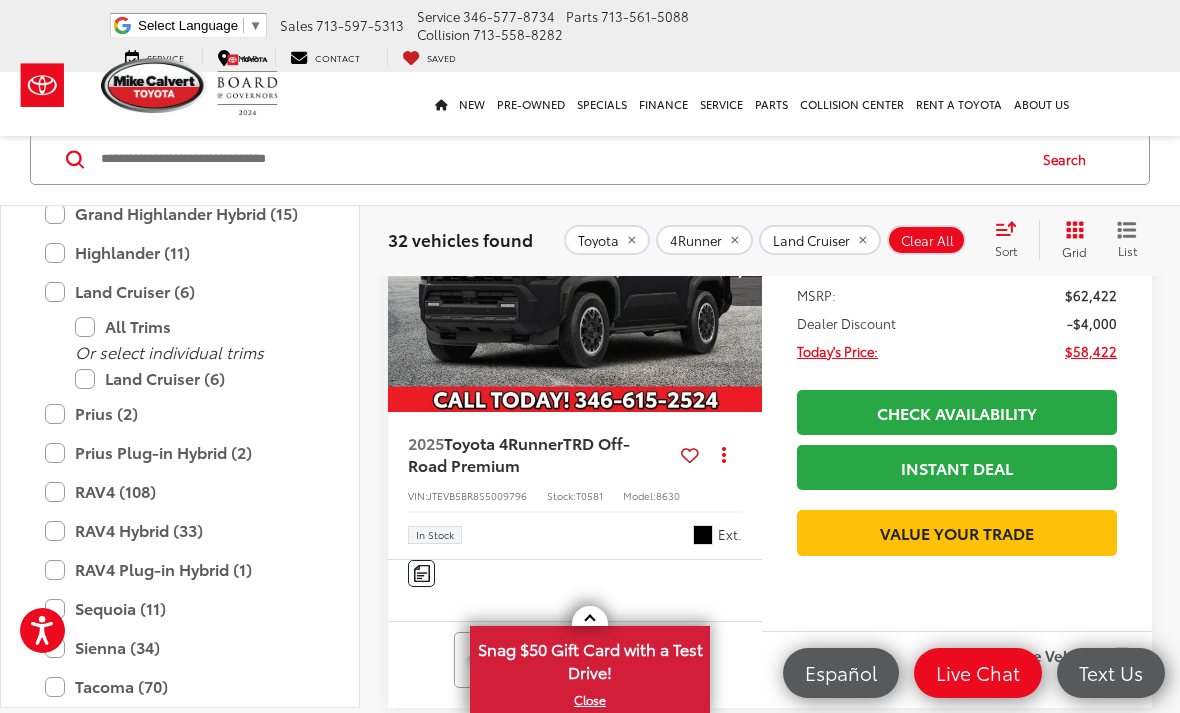 scroll, scrollTop: 7410, scrollLeft: 0, axis: vertical 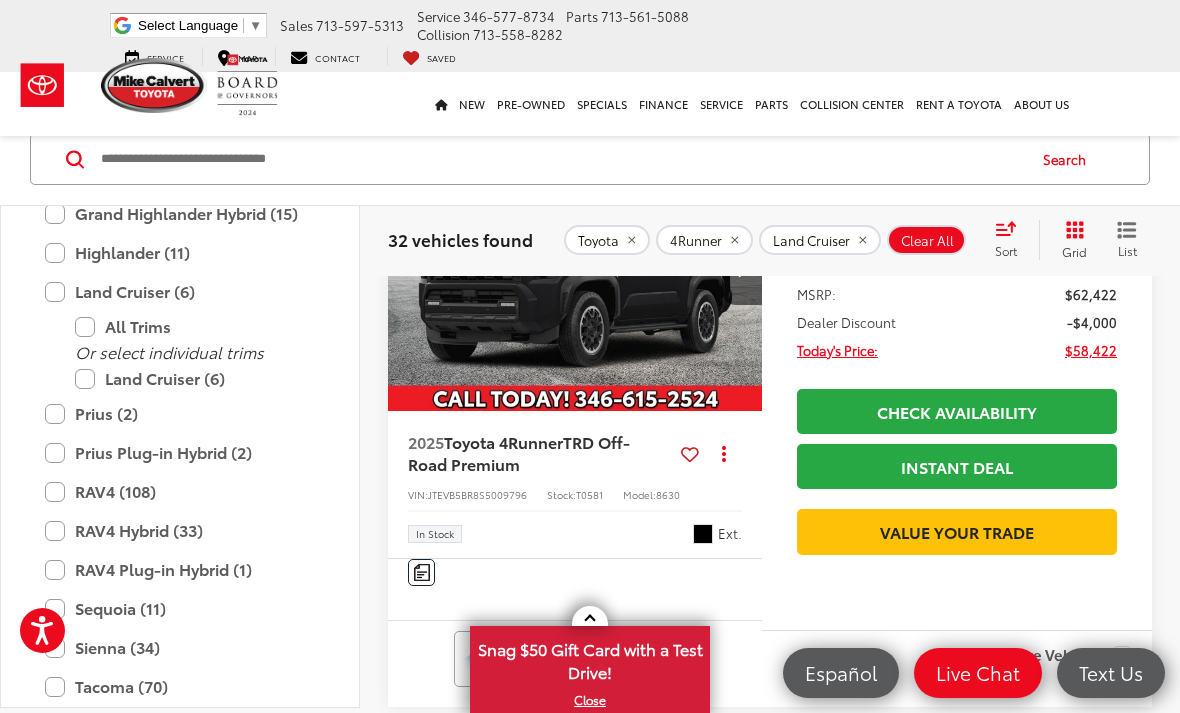 click at bounding box center (742, -347) 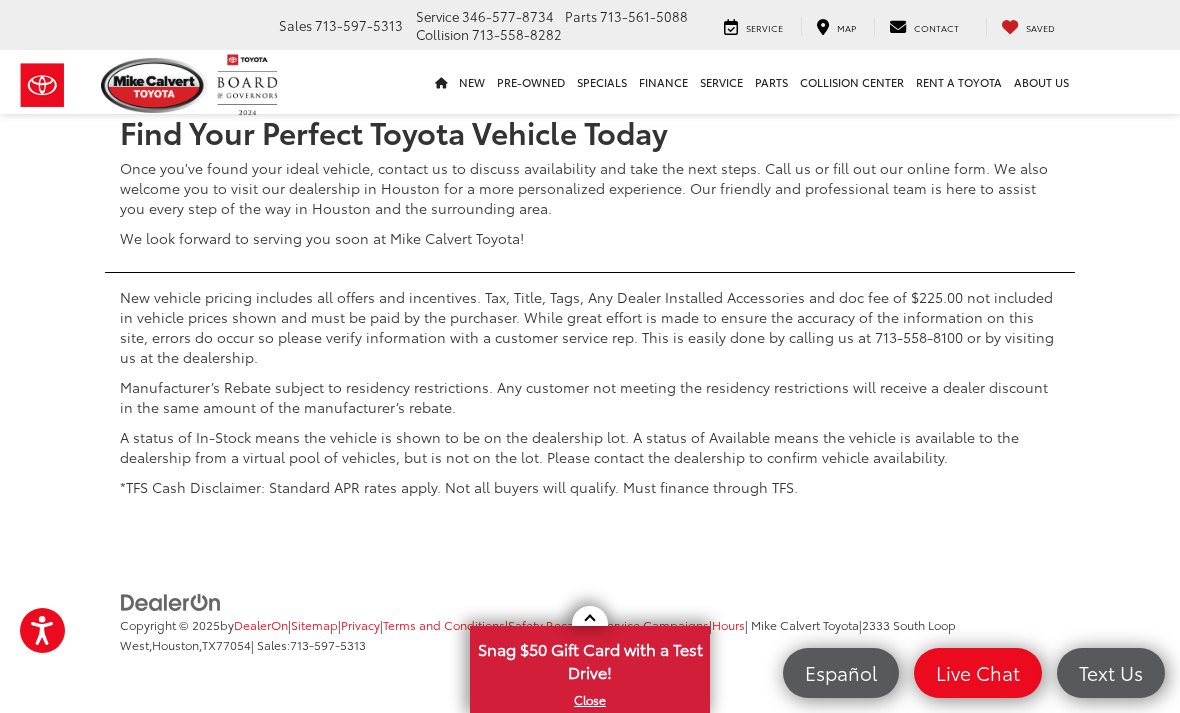 scroll, scrollTop: 8748, scrollLeft: 0, axis: vertical 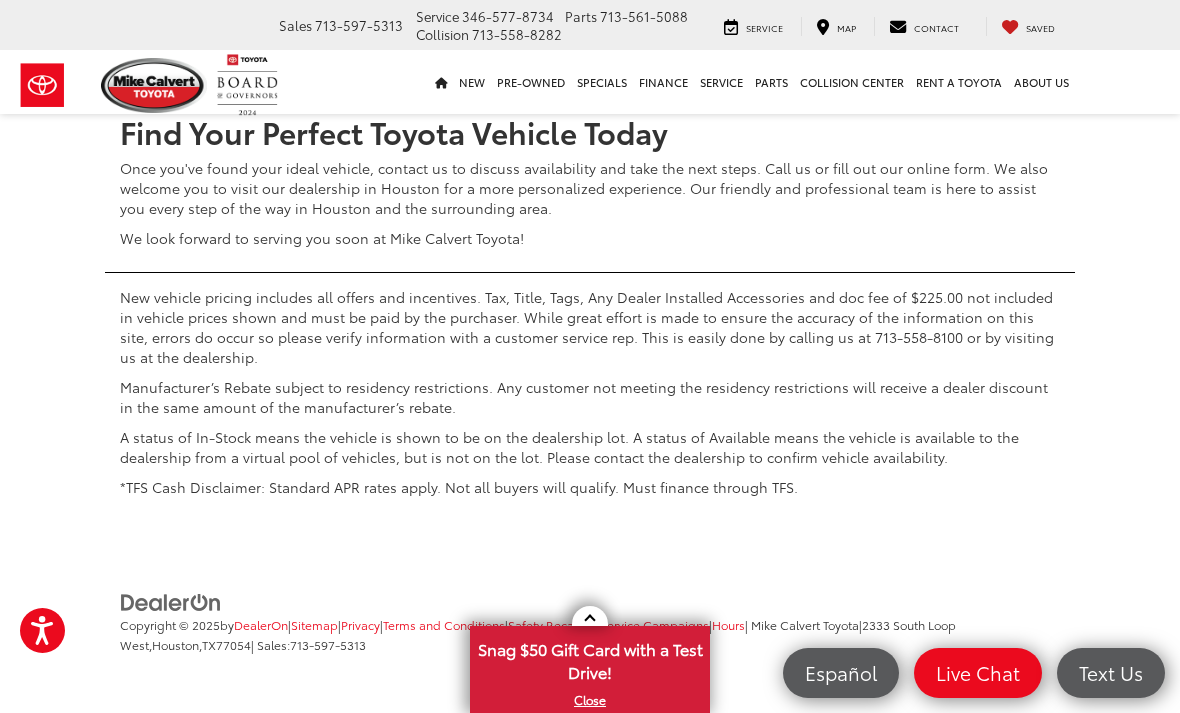 click on "Next" at bounding box center (932, -300) 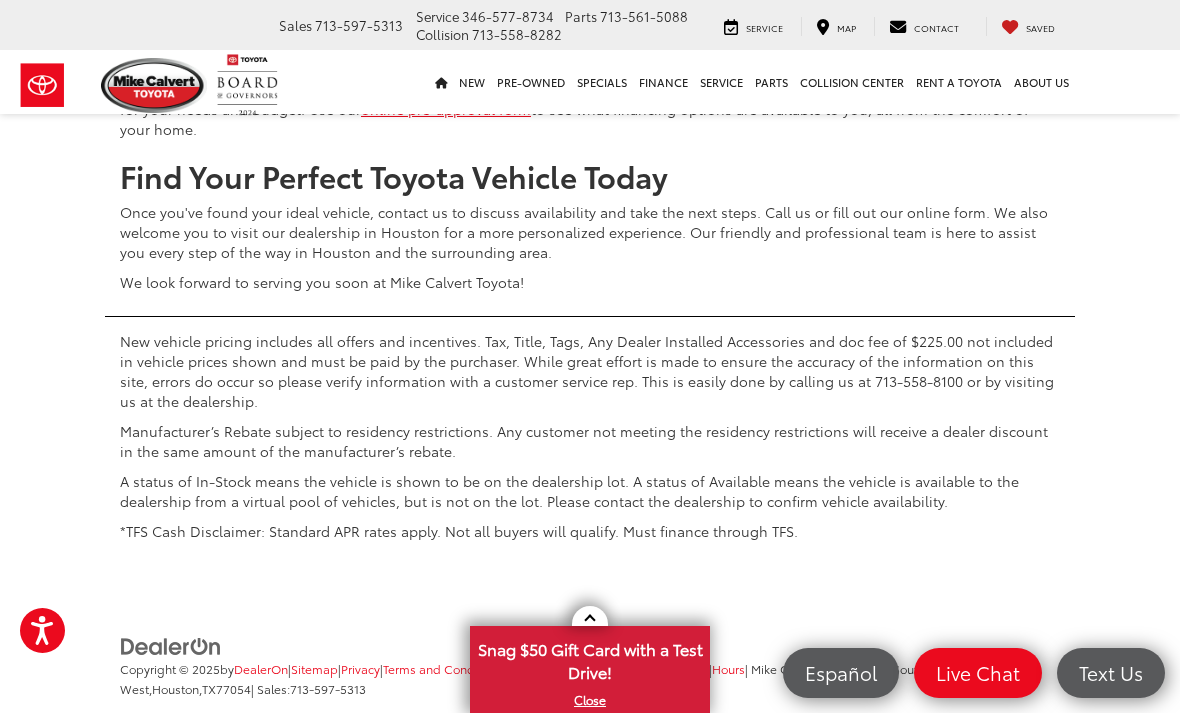 scroll, scrollTop: 9738, scrollLeft: 0, axis: vertical 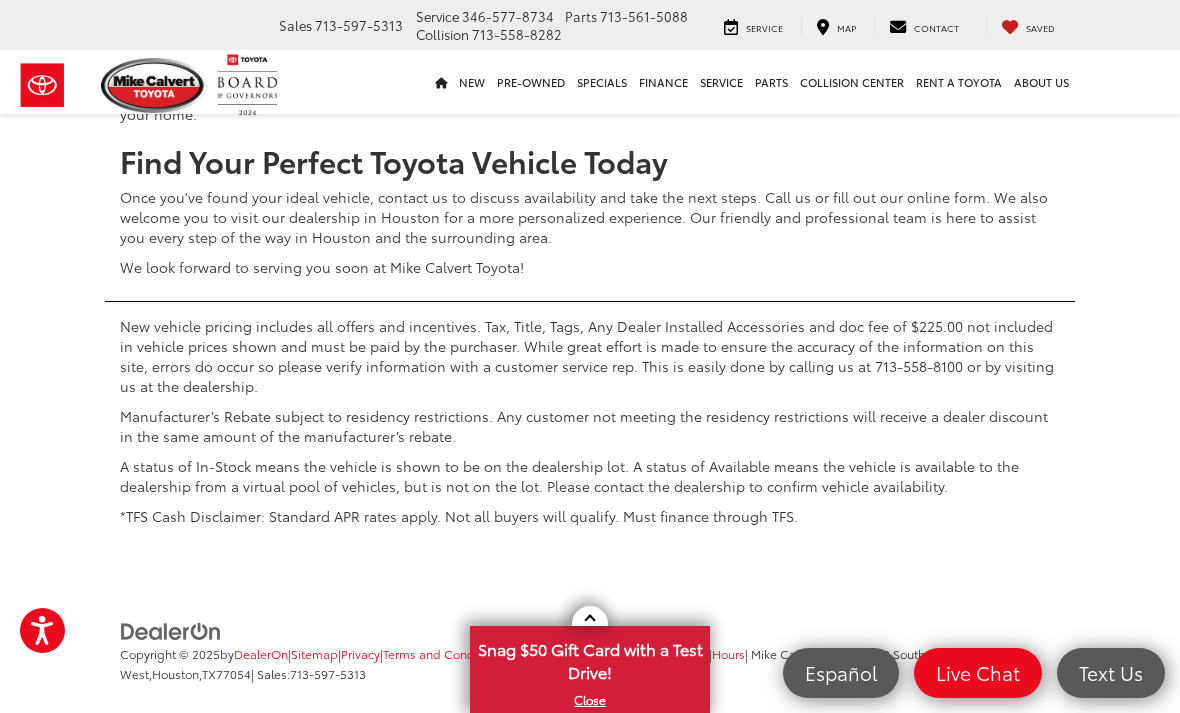 click on "3" at bounding box center [884, -271] 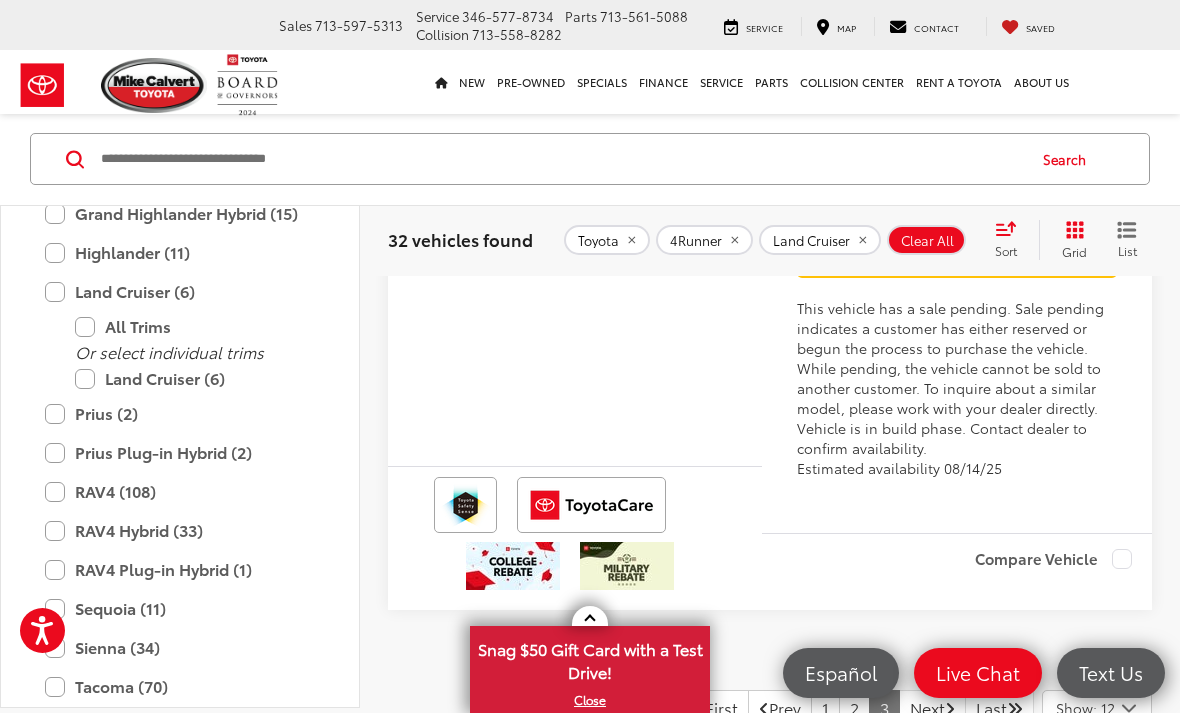 scroll, scrollTop: 6541, scrollLeft: 0, axis: vertical 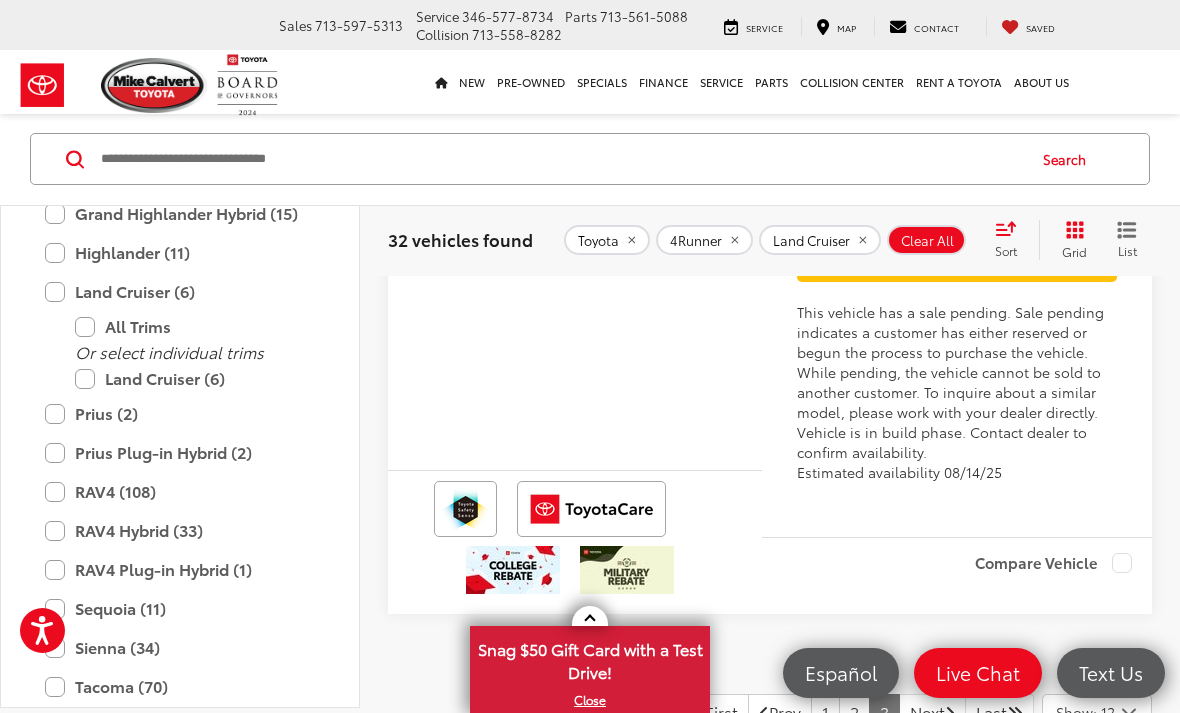 click at bounding box center [741, -83] 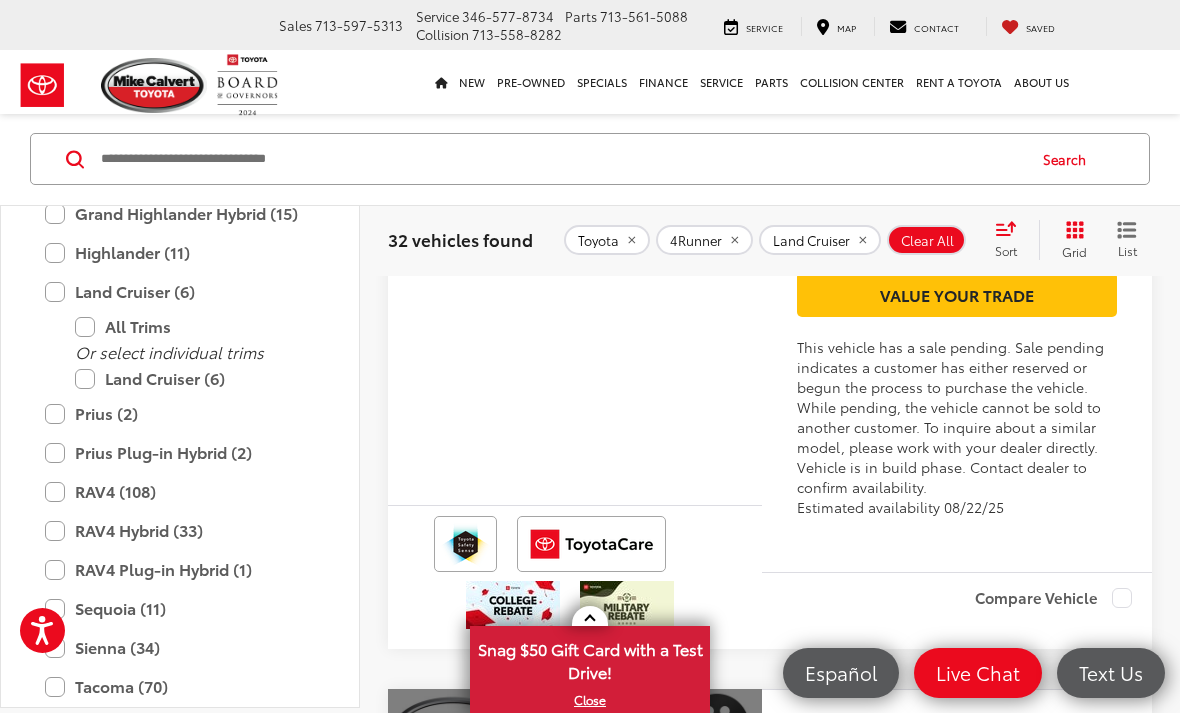 scroll, scrollTop: 5627, scrollLeft: 0, axis: vertical 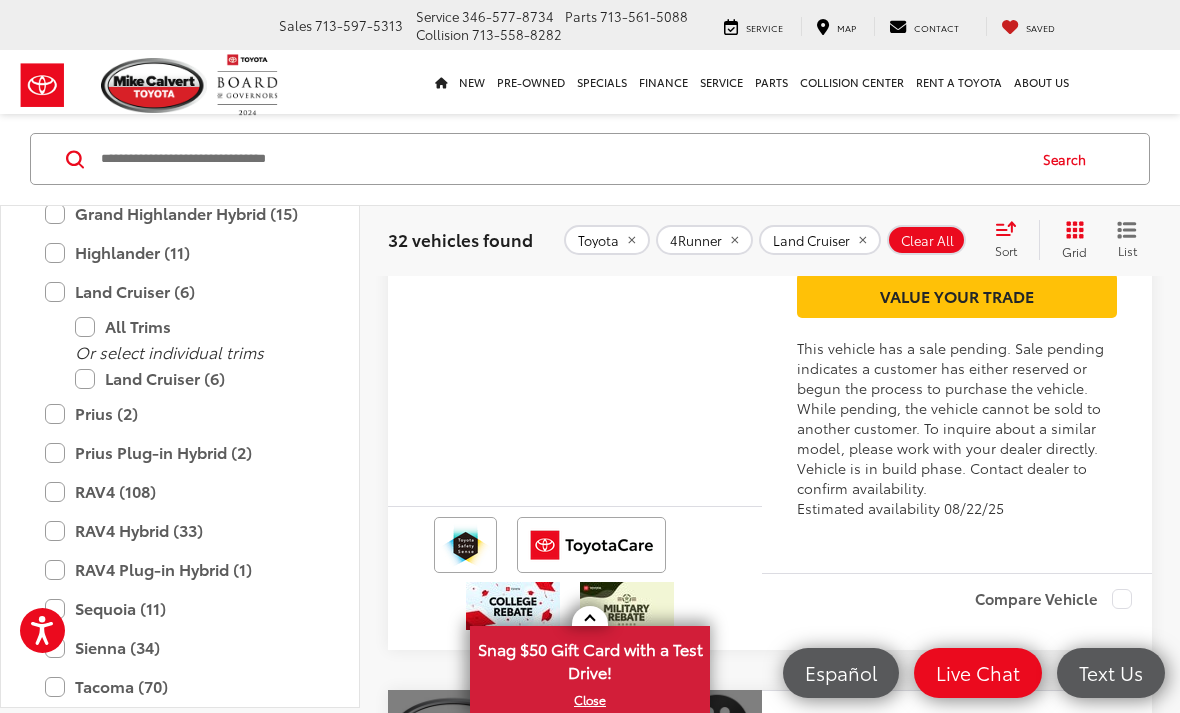 click at bounding box center (575, -47) 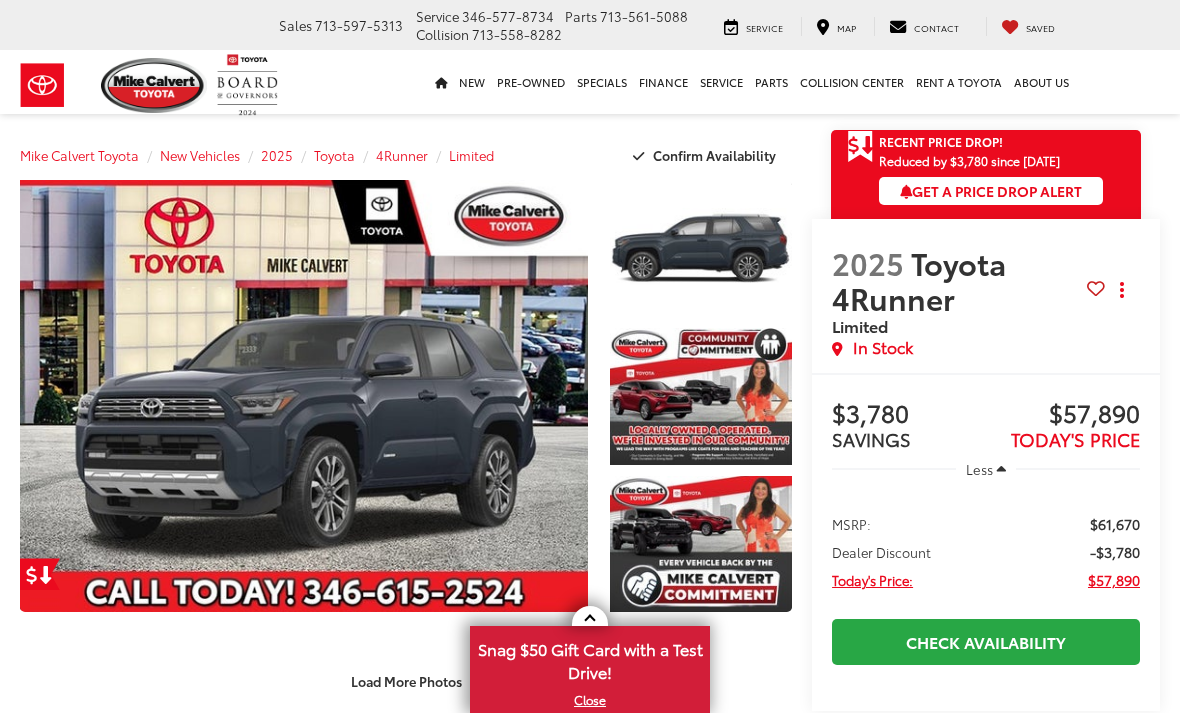 scroll, scrollTop: 0, scrollLeft: 0, axis: both 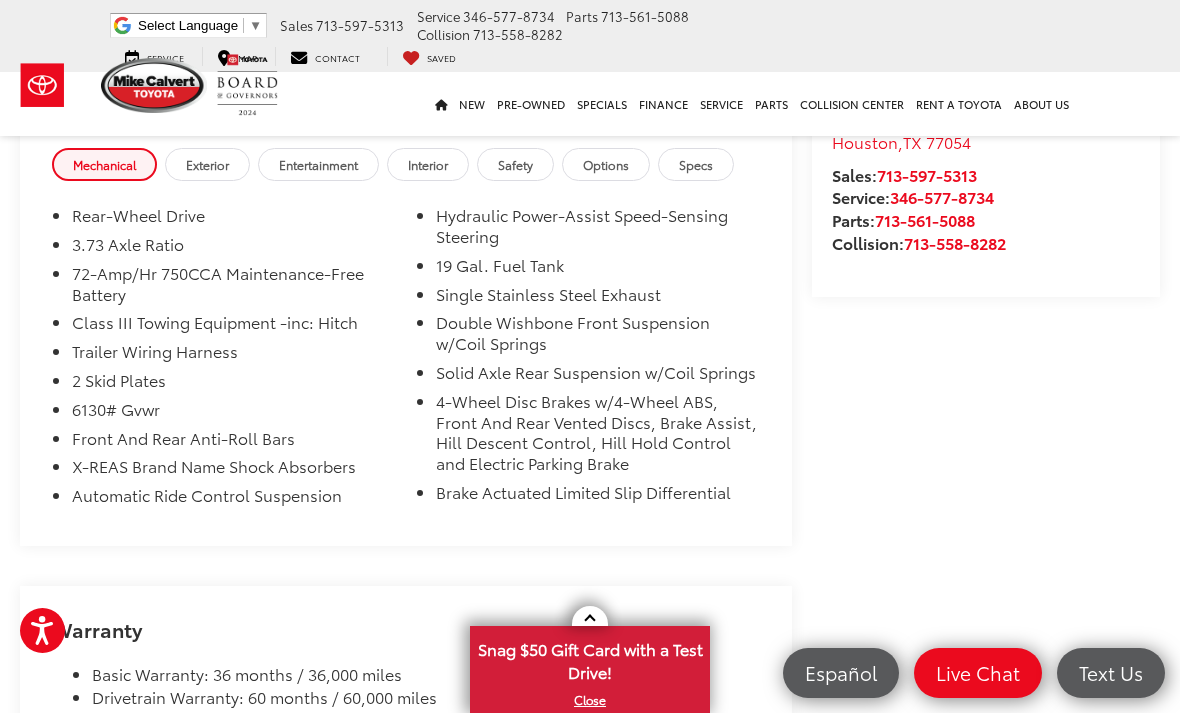click on "Interior" at bounding box center [428, 164] 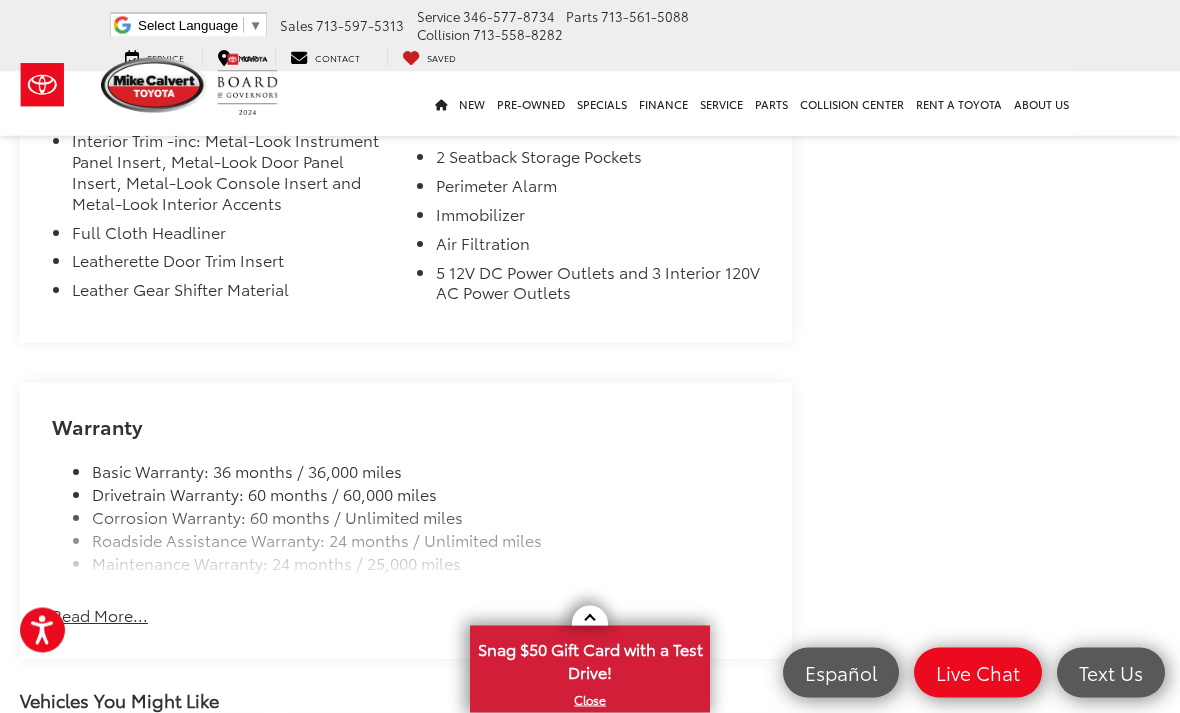 scroll, scrollTop: 3055, scrollLeft: 0, axis: vertical 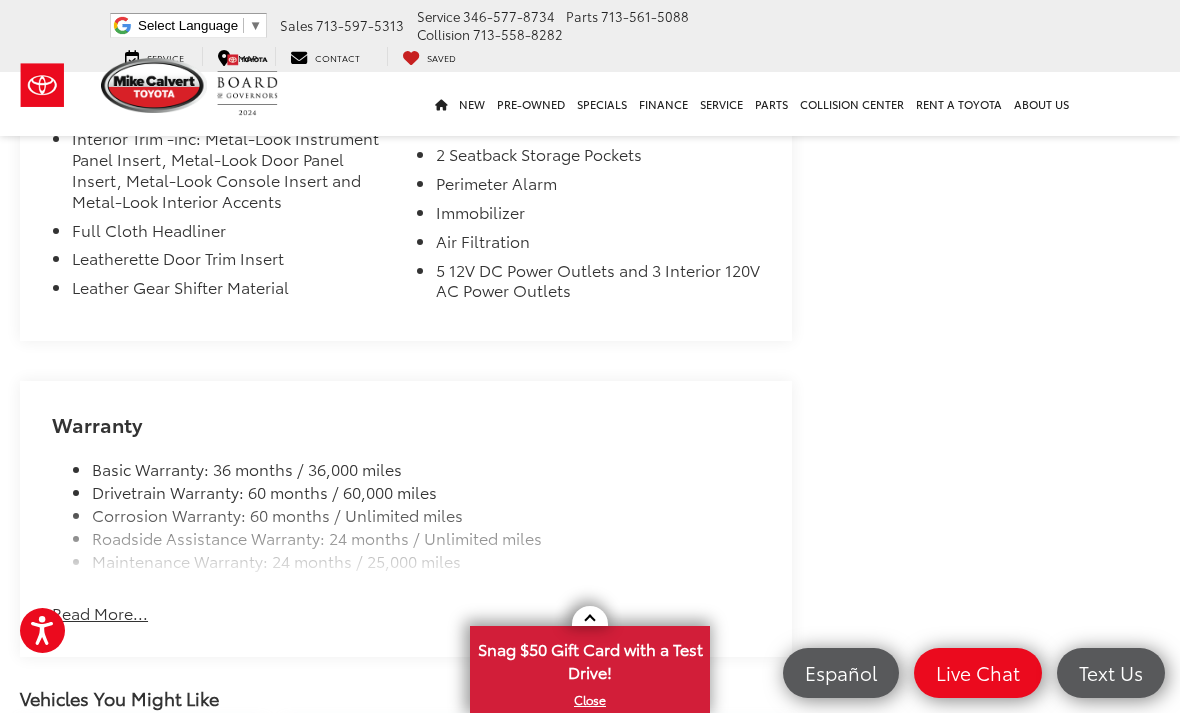 click on "Read More..." at bounding box center [100, 613] 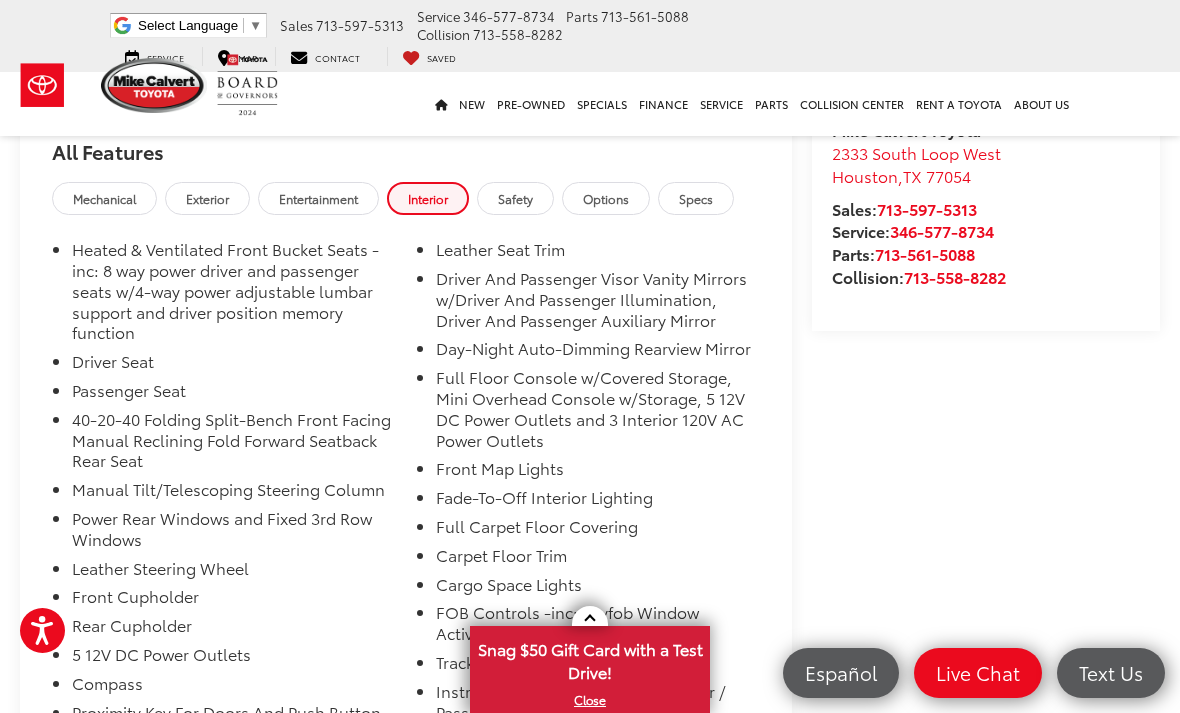 scroll, scrollTop: 2099, scrollLeft: 0, axis: vertical 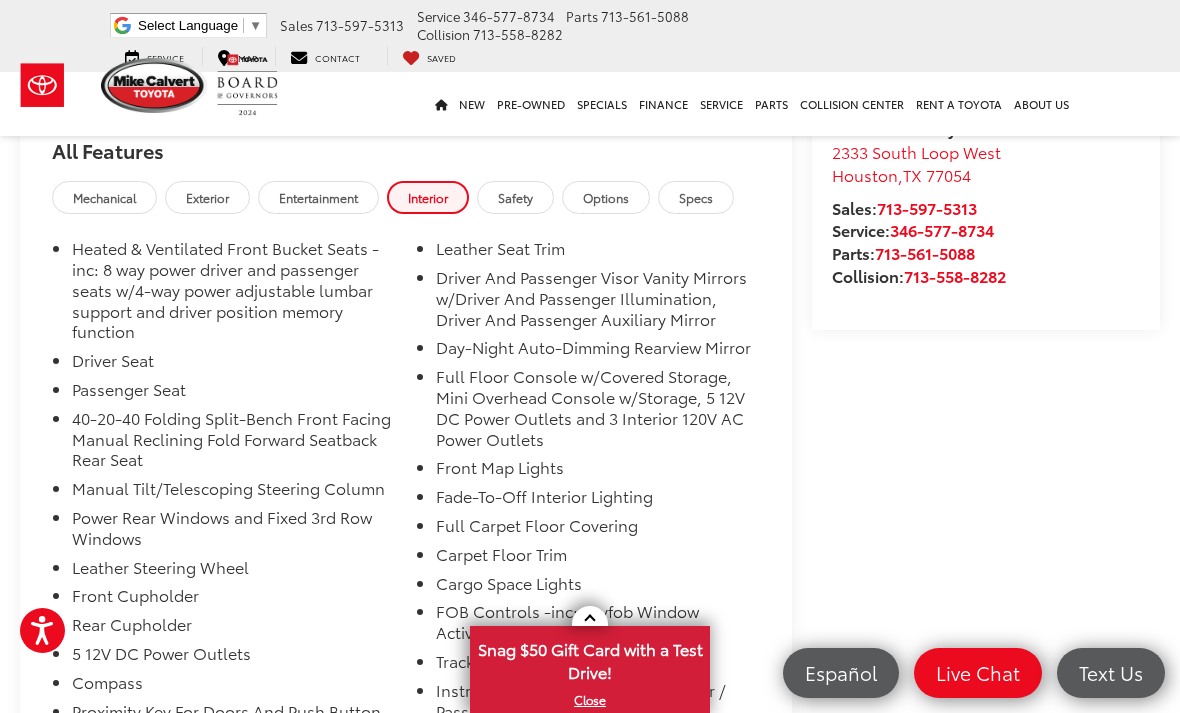 click on "Entertainment" at bounding box center [318, 197] 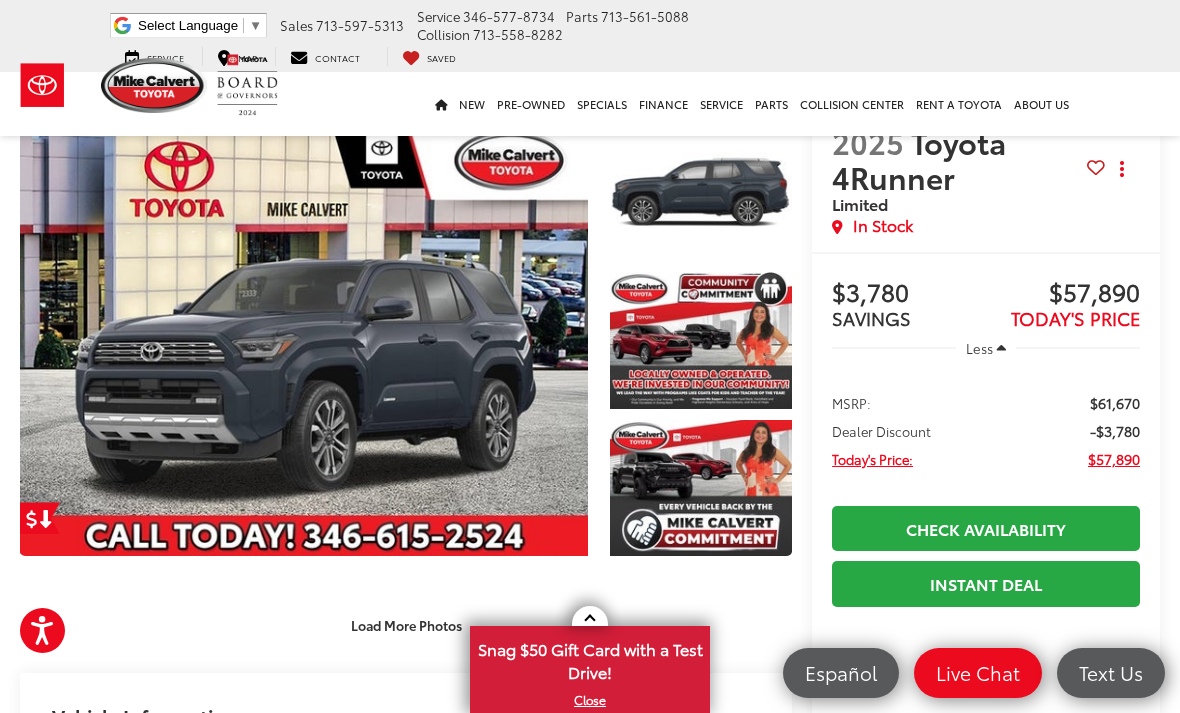 scroll, scrollTop: 57, scrollLeft: 0, axis: vertical 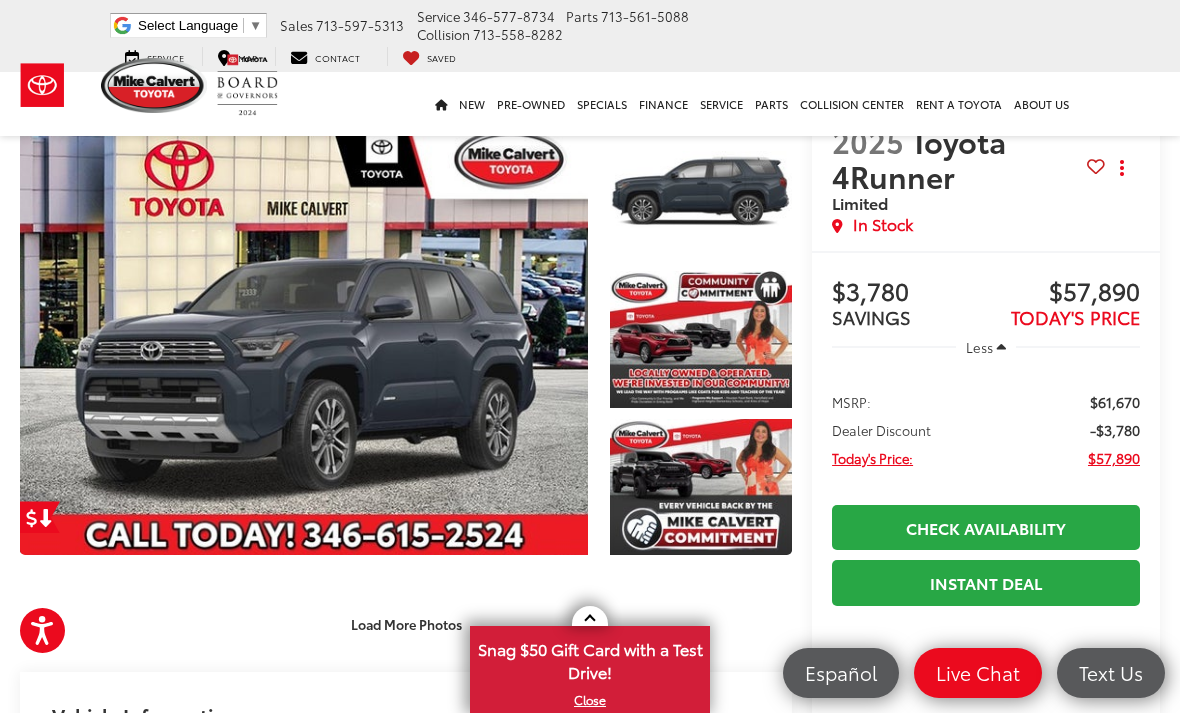 click at bounding box center (701, 191) 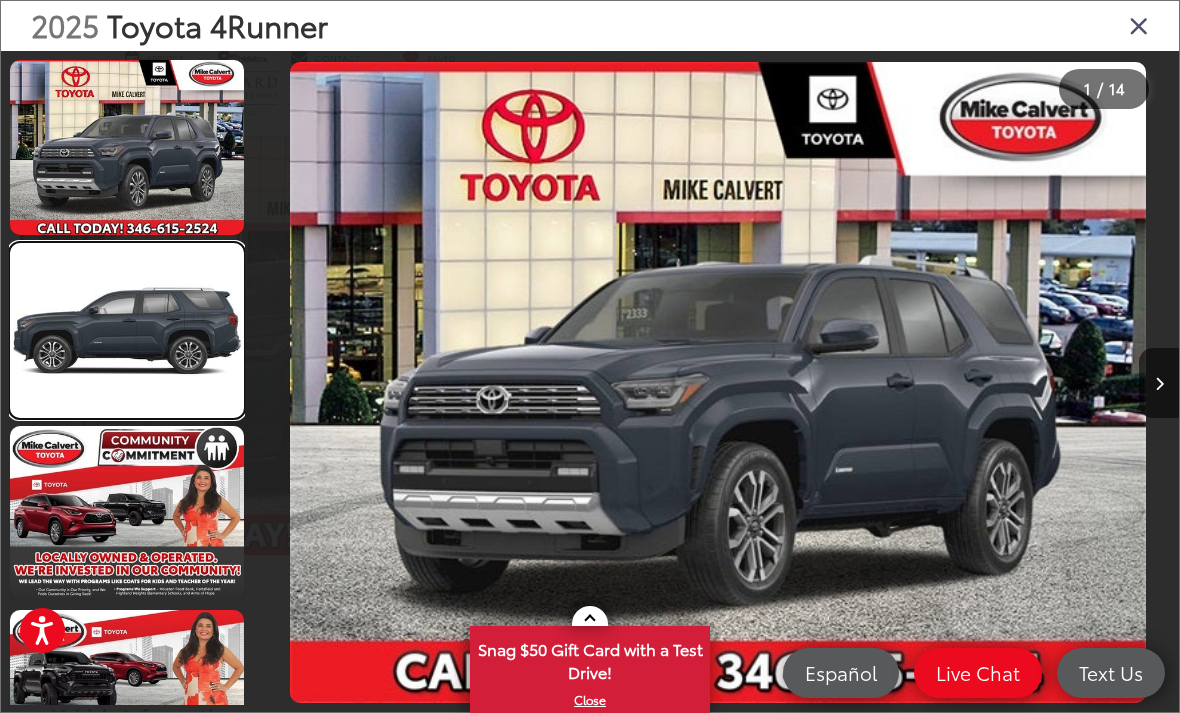 scroll, scrollTop: 0, scrollLeft: 300, axis: horizontal 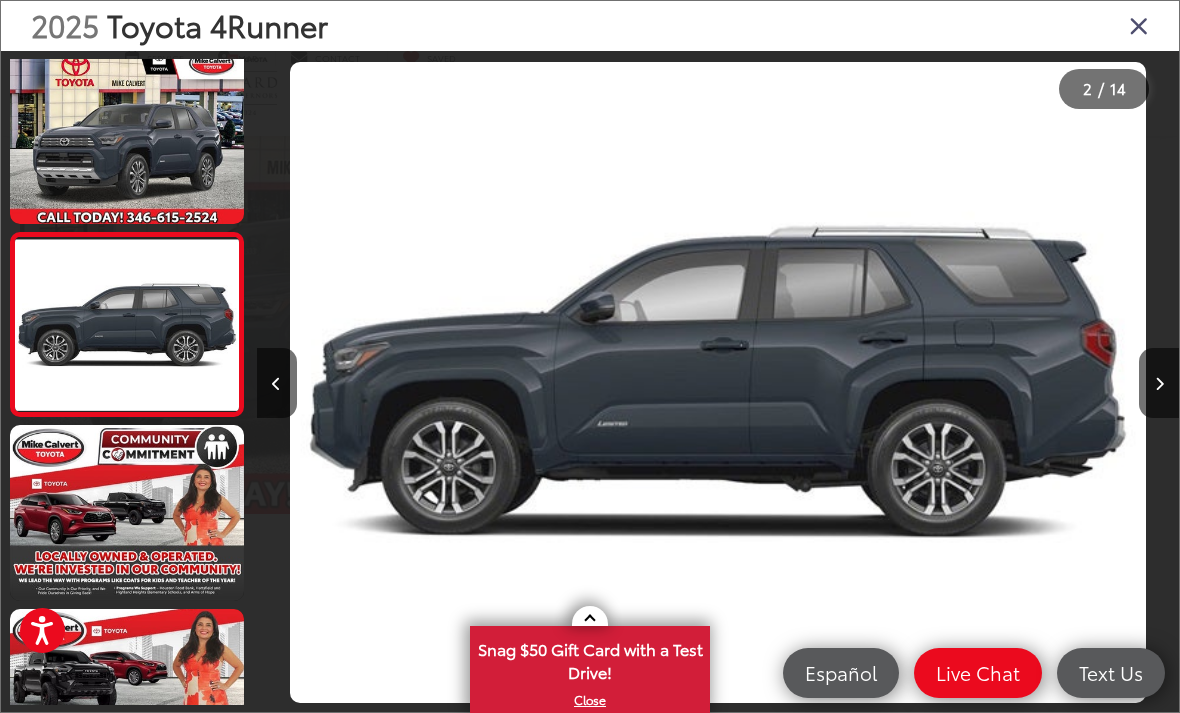 click at bounding box center [1159, 383] 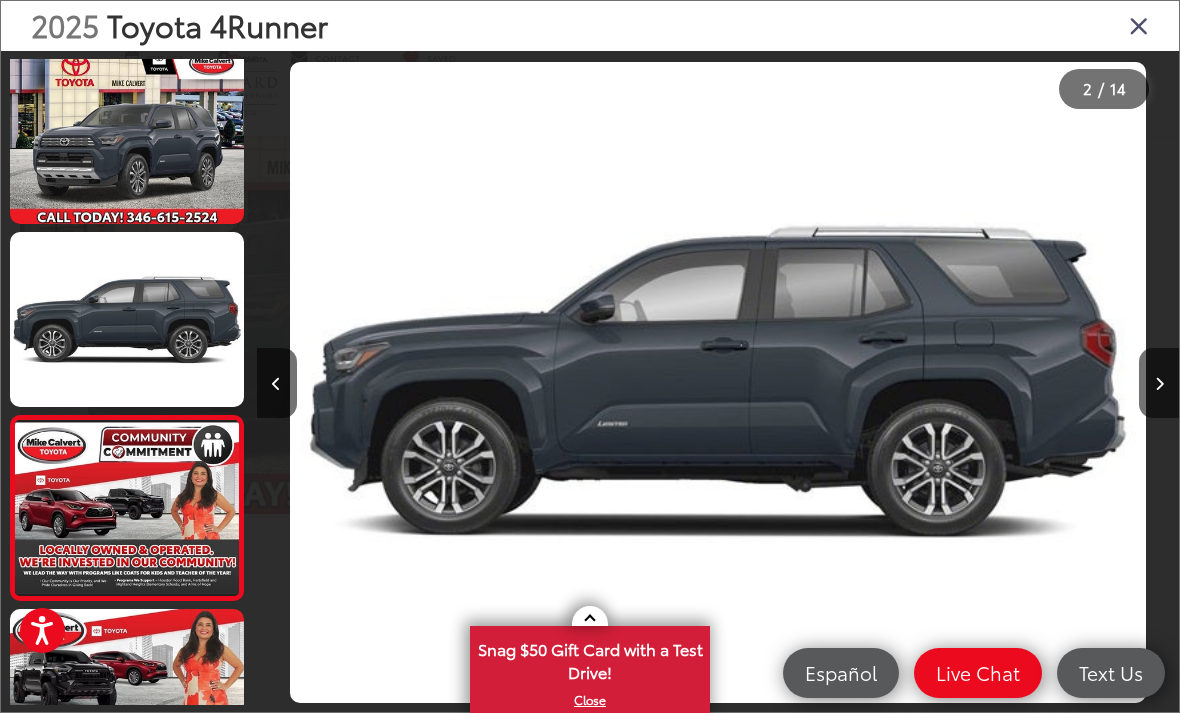 scroll, scrollTop: 0, scrollLeft: 1565, axis: horizontal 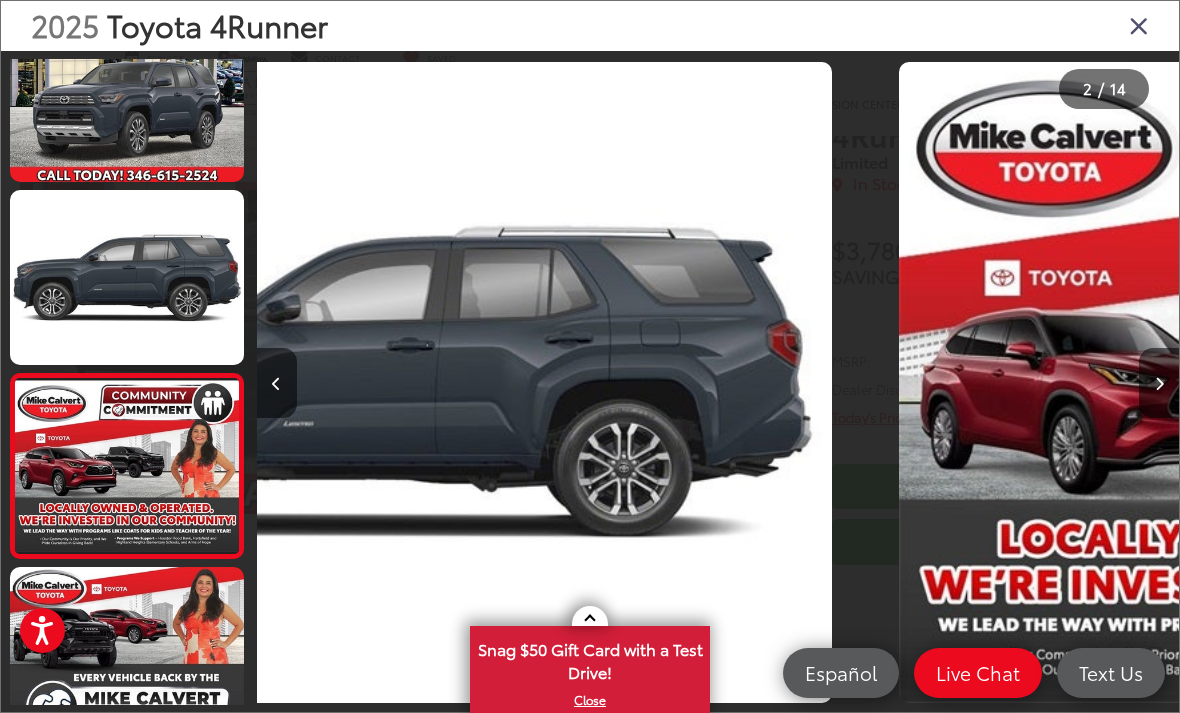 click at bounding box center [1159, 383] 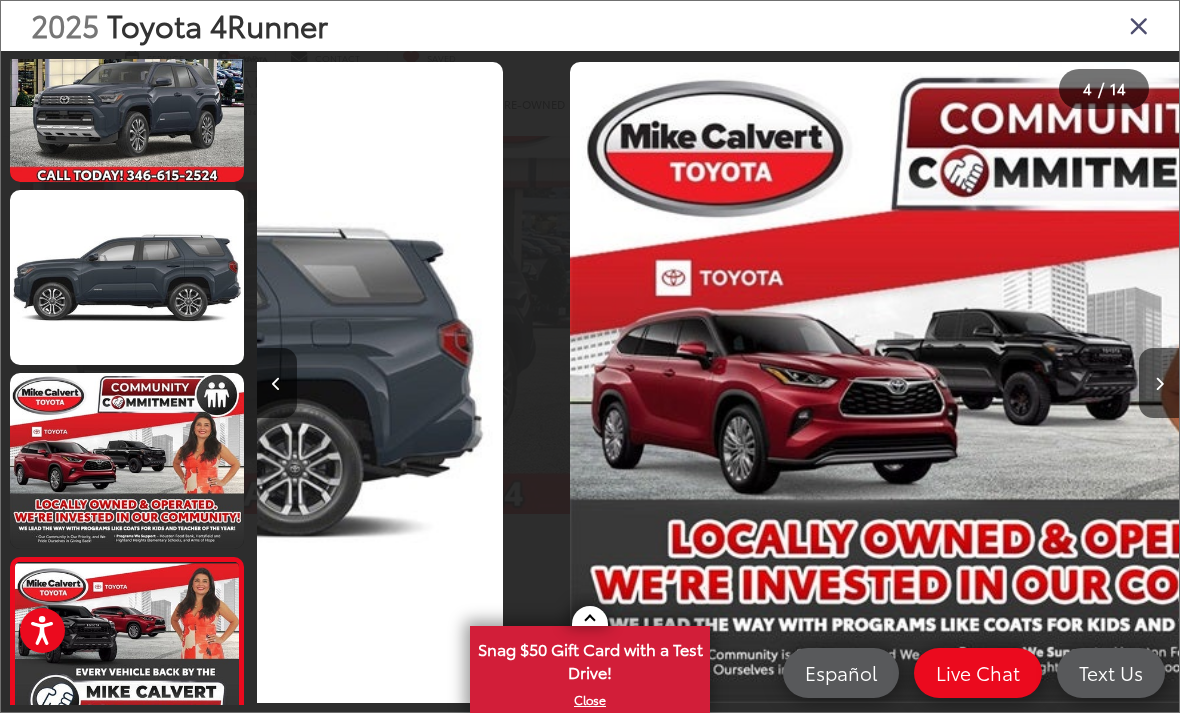 scroll, scrollTop: 305, scrollLeft: 0, axis: vertical 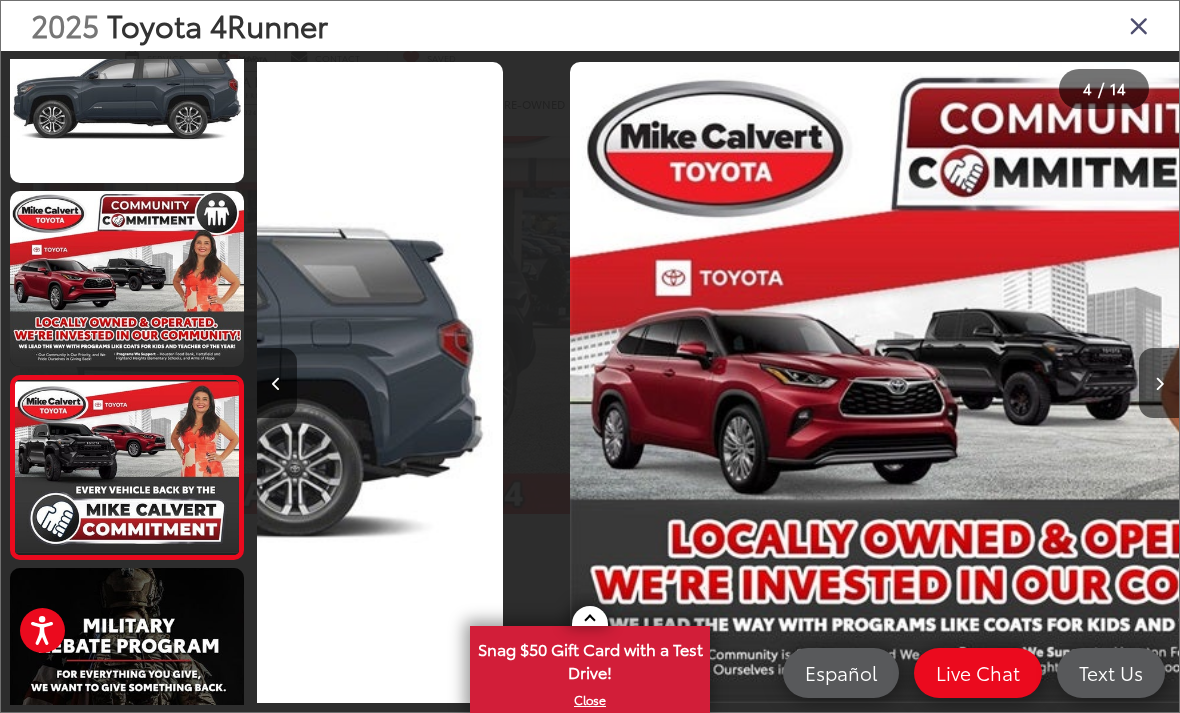 click at bounding box center [1159, 383] 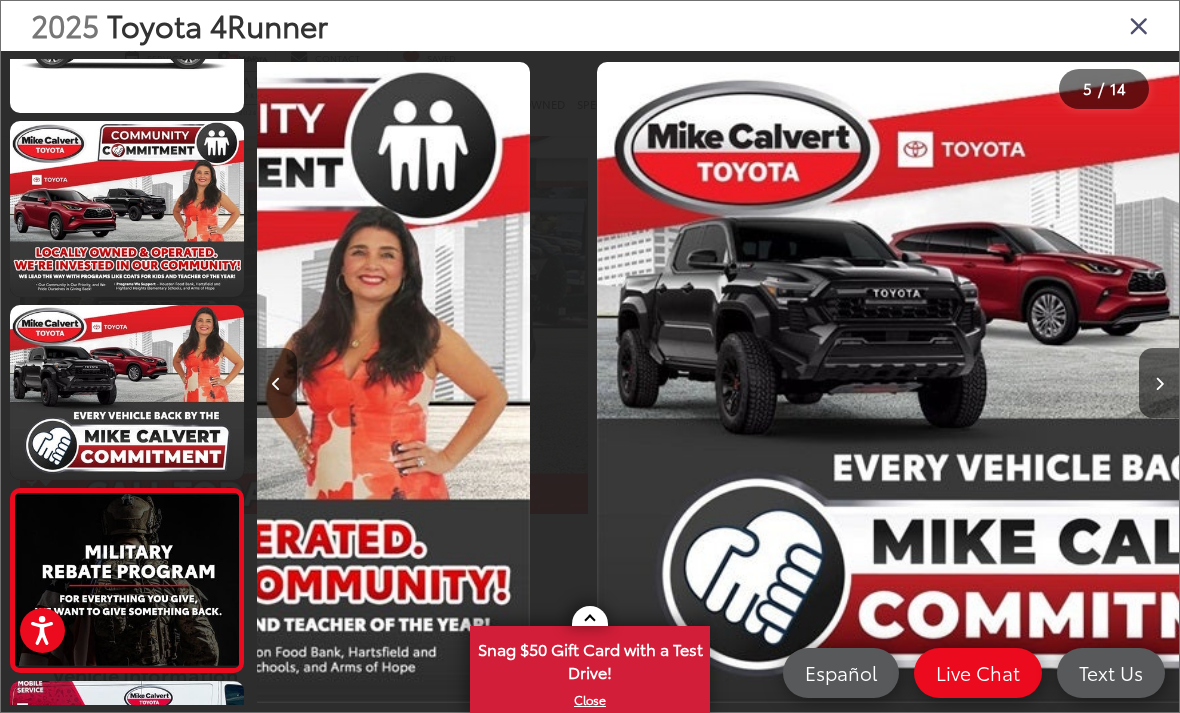 scroll, scrollTop: 0, scrollLeft: 3404, axis: horizontal 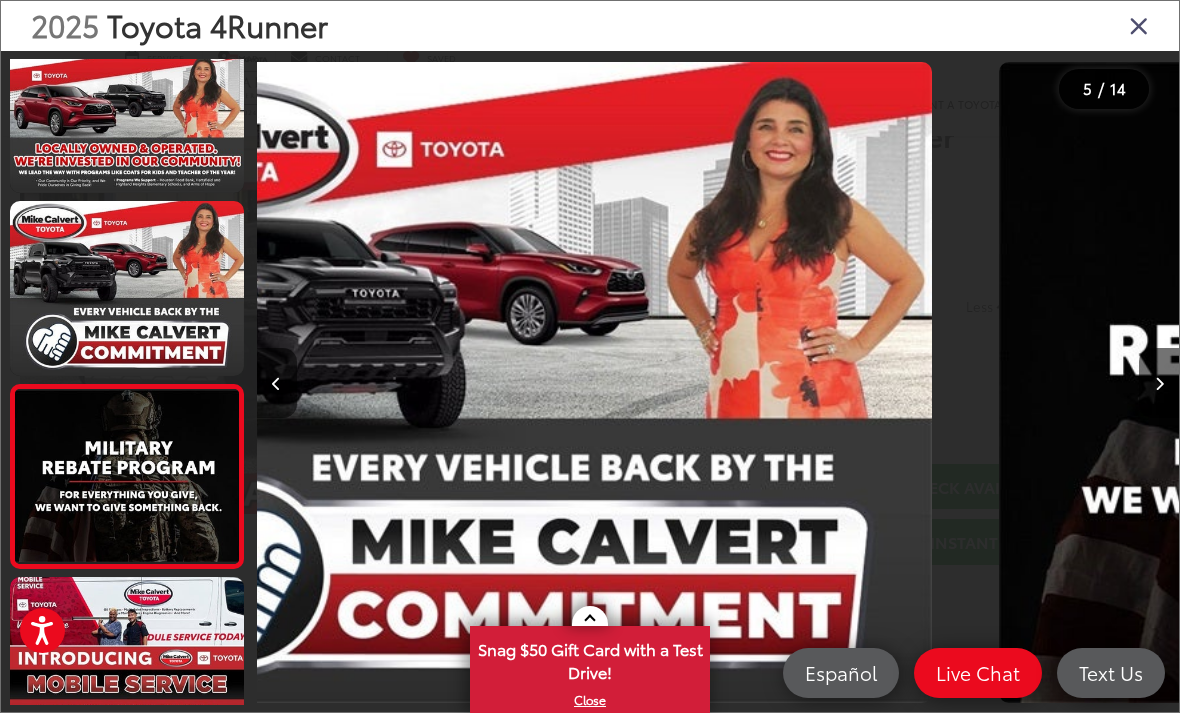 click at bounding box center [1159, 383] 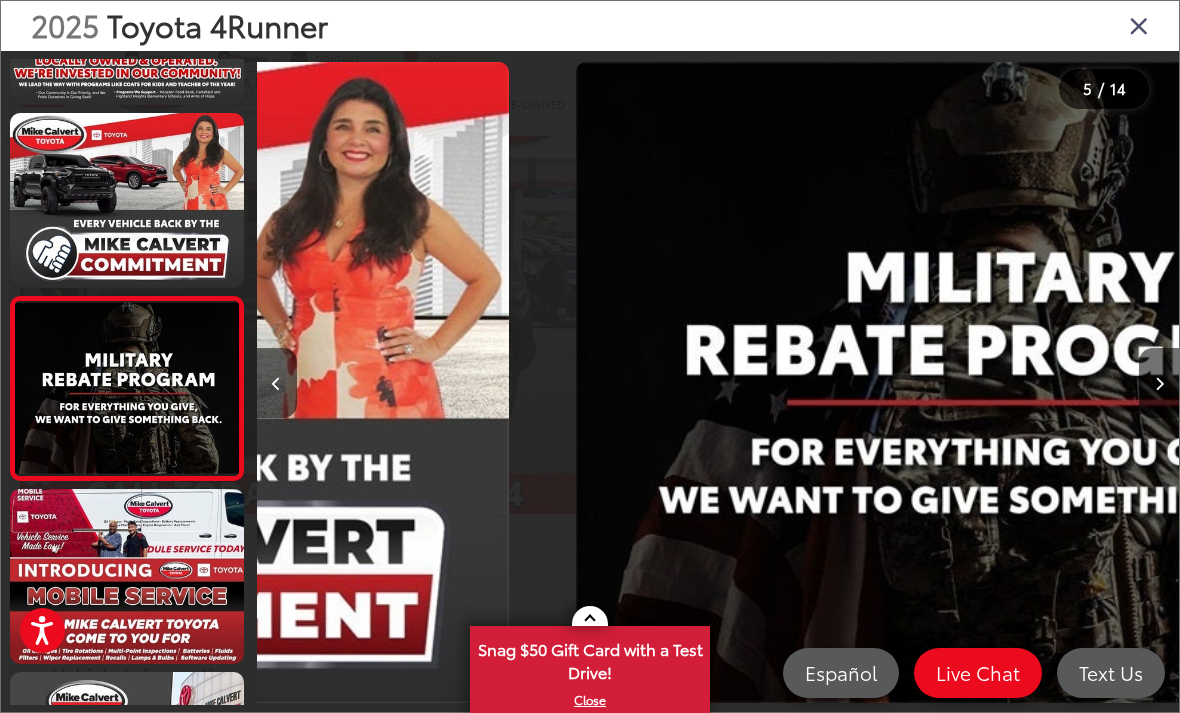 scroll, scrollTop: 0, scrollLeft: 3759, axis: horizontal 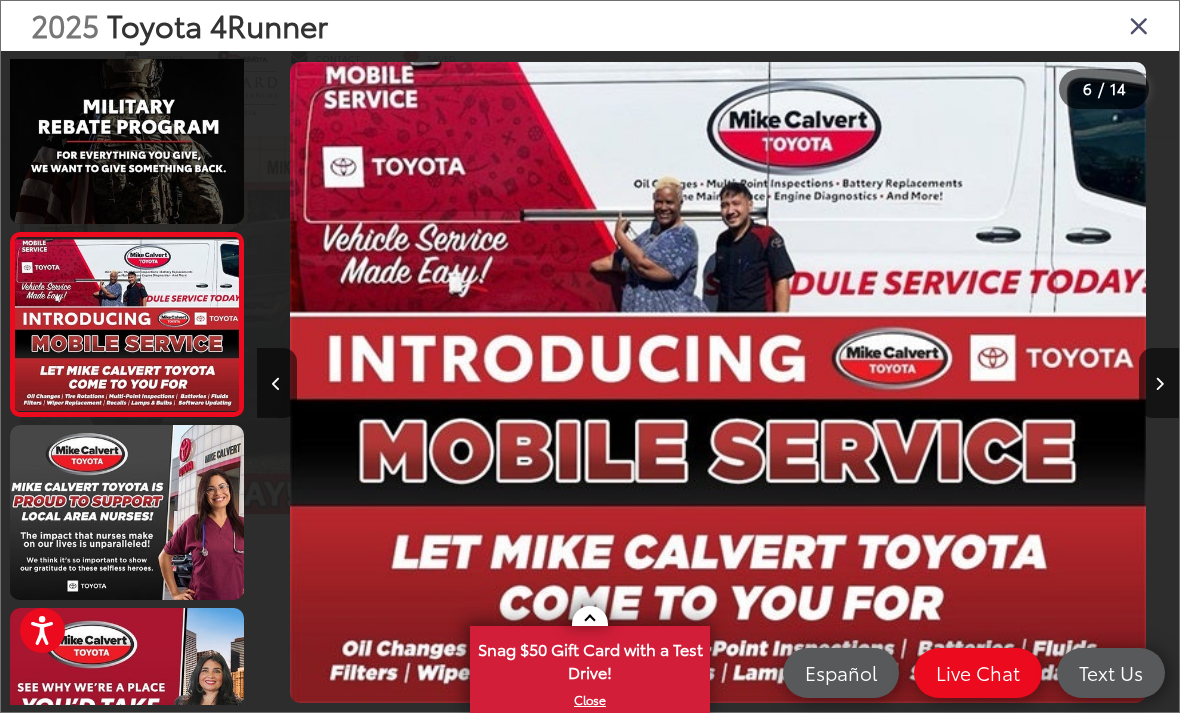 click at bounding box center [1159, 383] 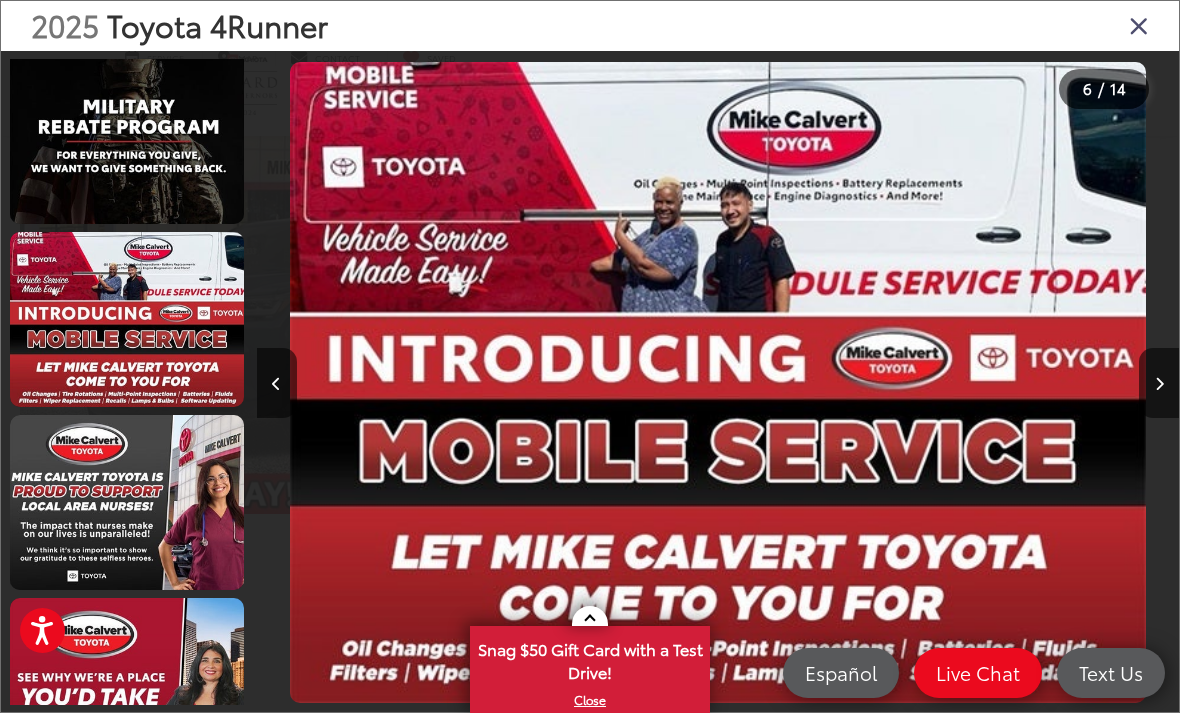 click at bounding box center (1159, 383) 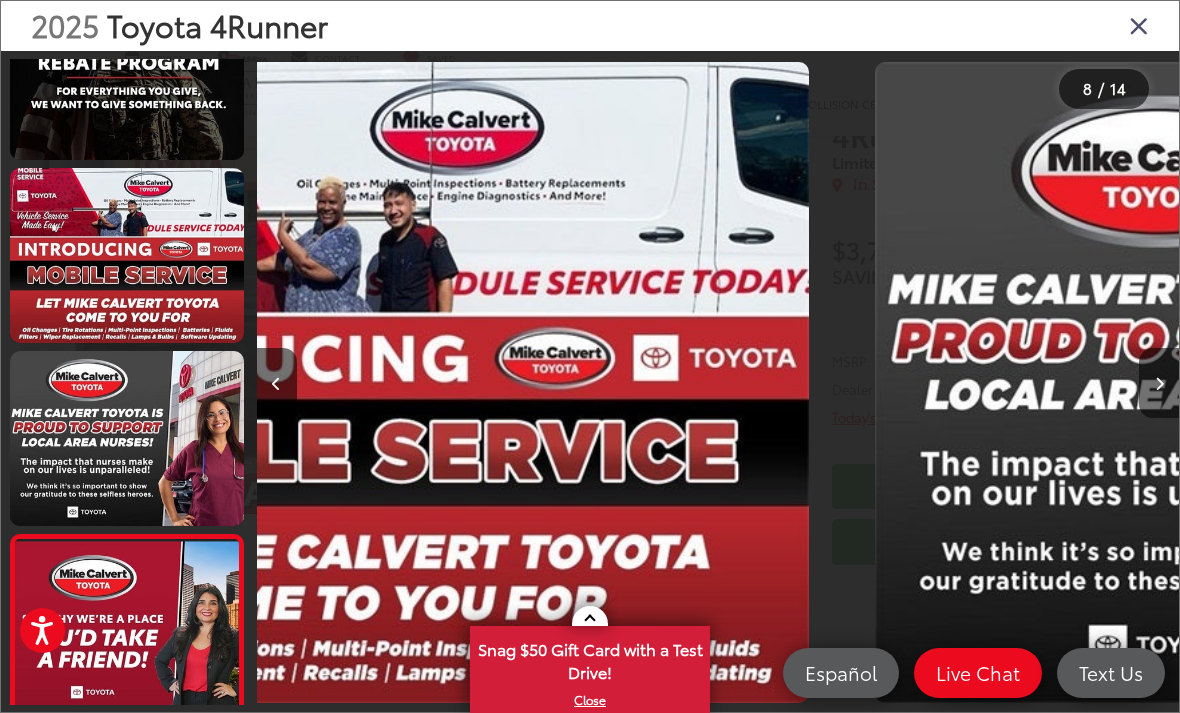 scroll, scrollTop: 888, scrollLeft: 0, axis: vertical 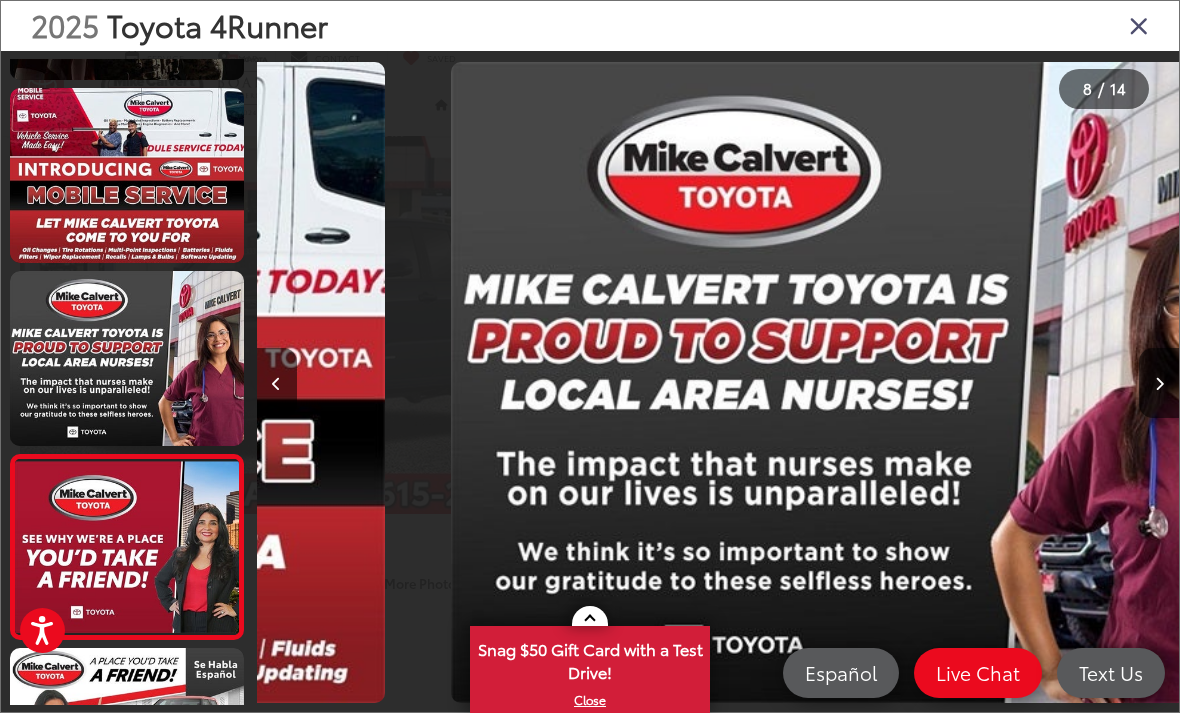 click at bounding box center (1159, 383) 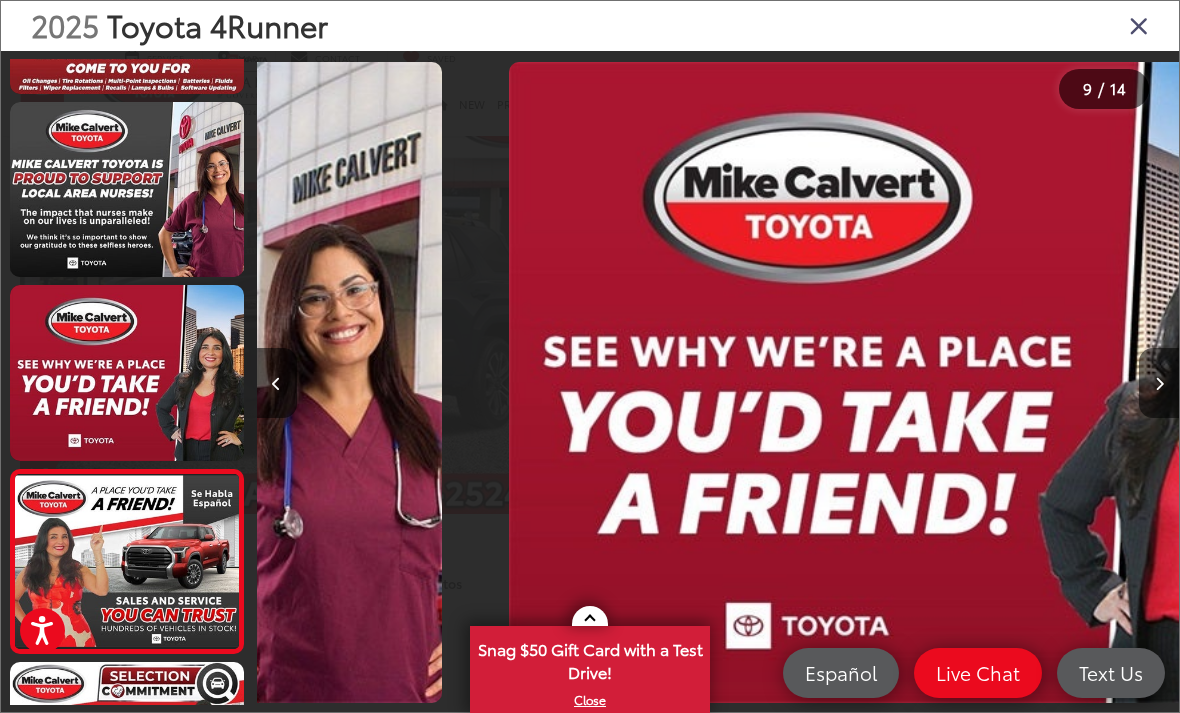 click at bounding box center (1159, 383) 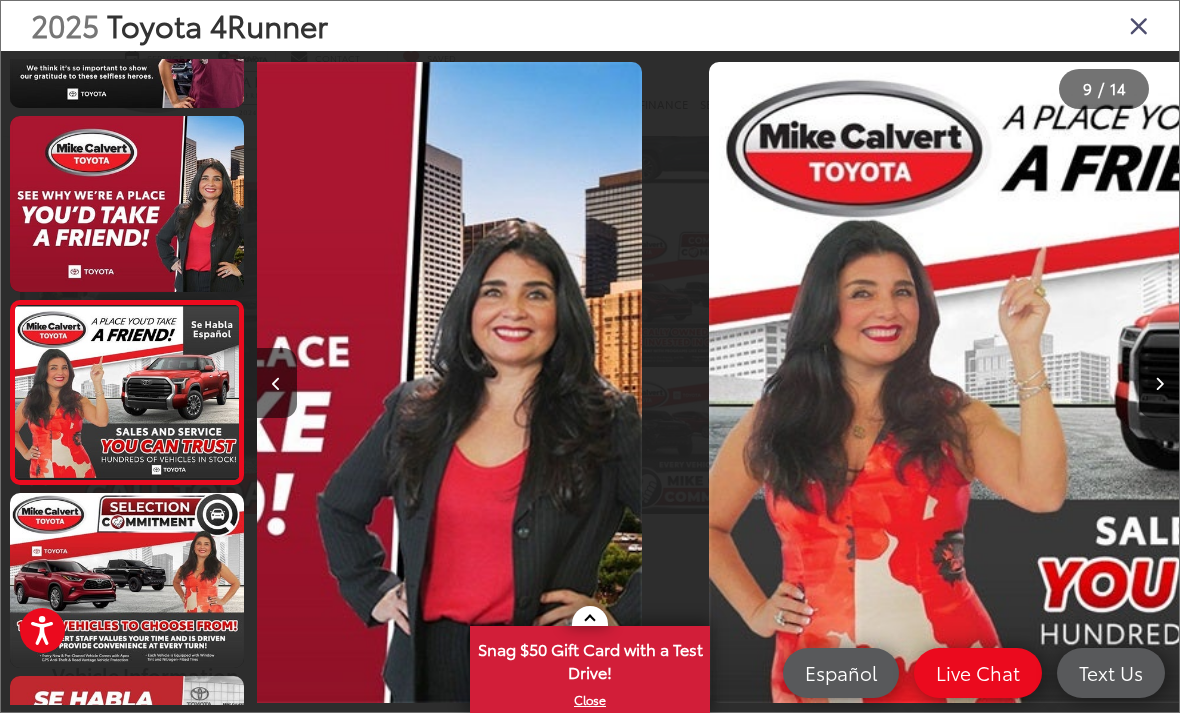 scroll, scrollTop: 1281, scrollLeft: 0, axis: vertical 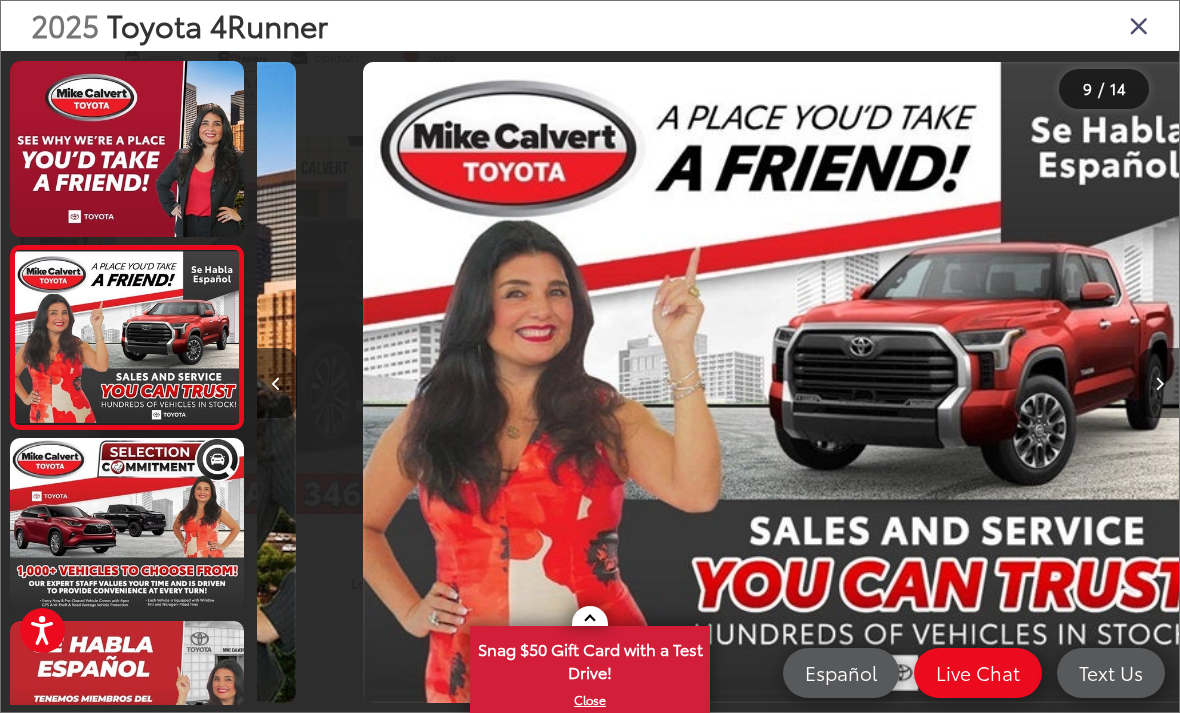 click at bounding box center [1159, 383] 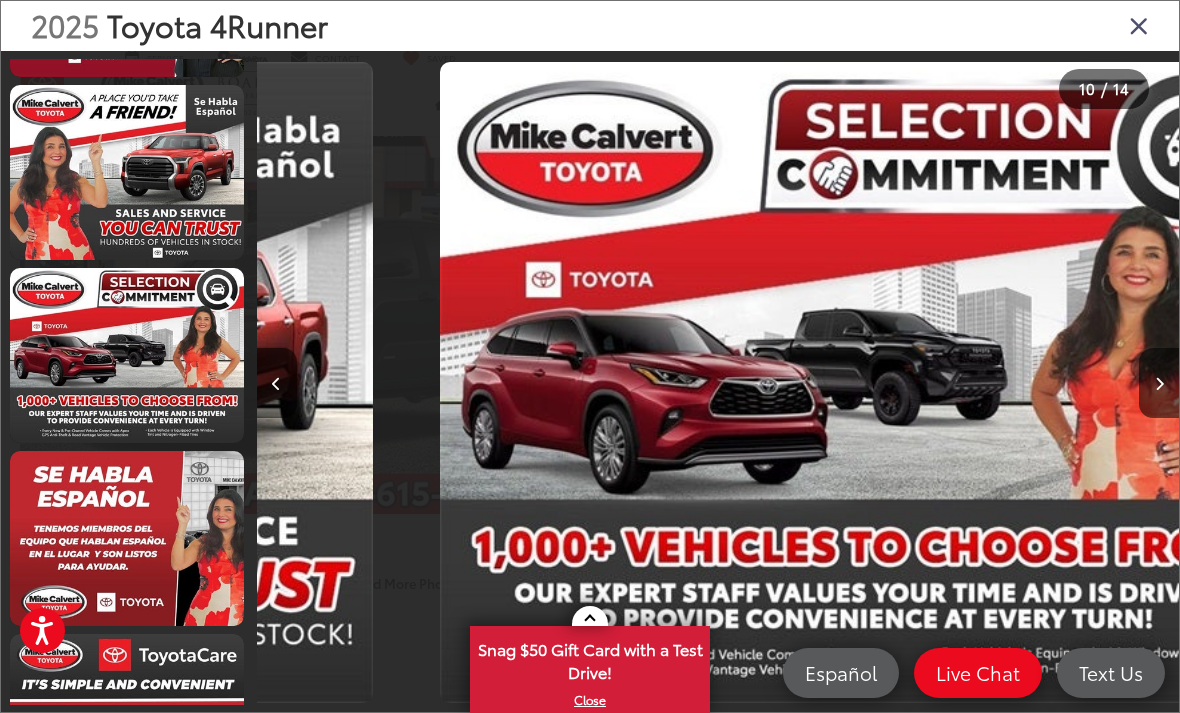click at bounding box center (1159, 383) 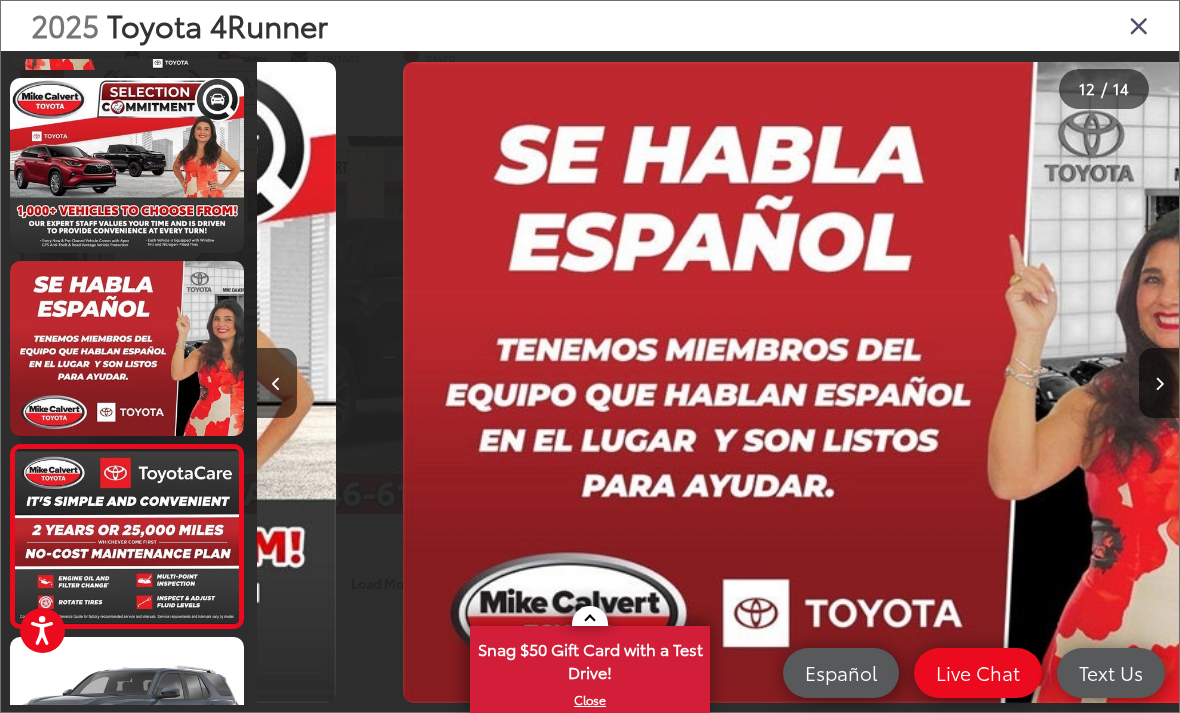 click at bounding box center [1159, 383] 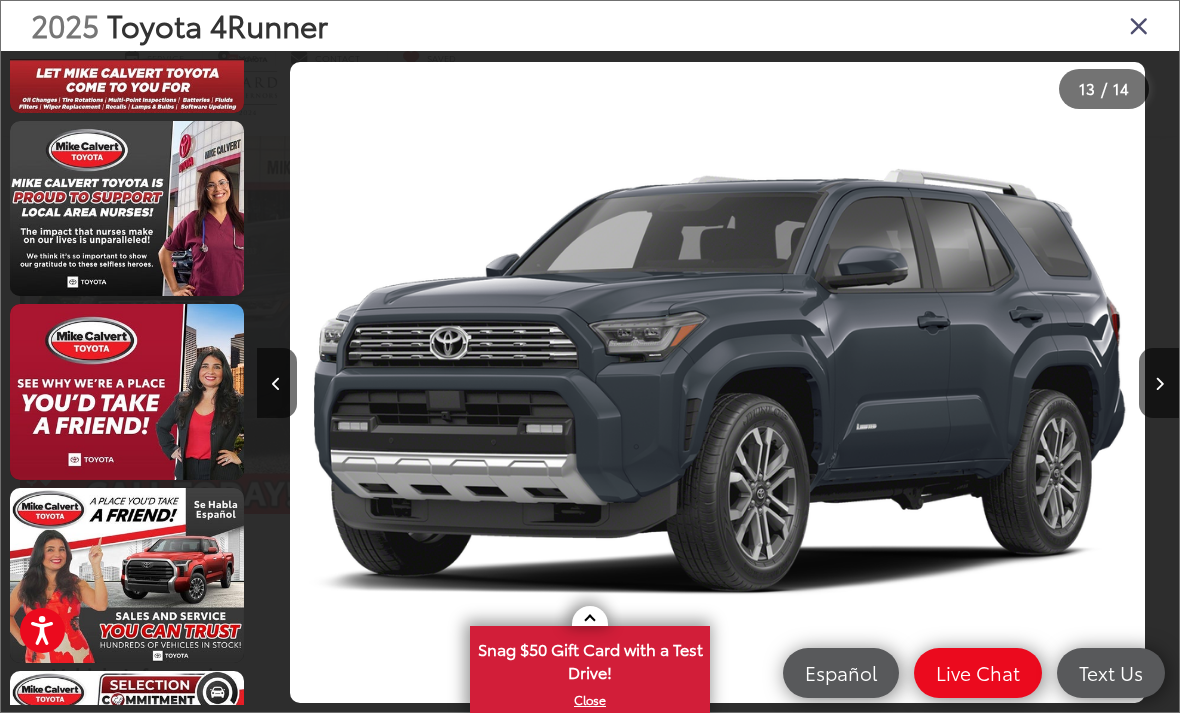click at bounding box center (1139, 25) 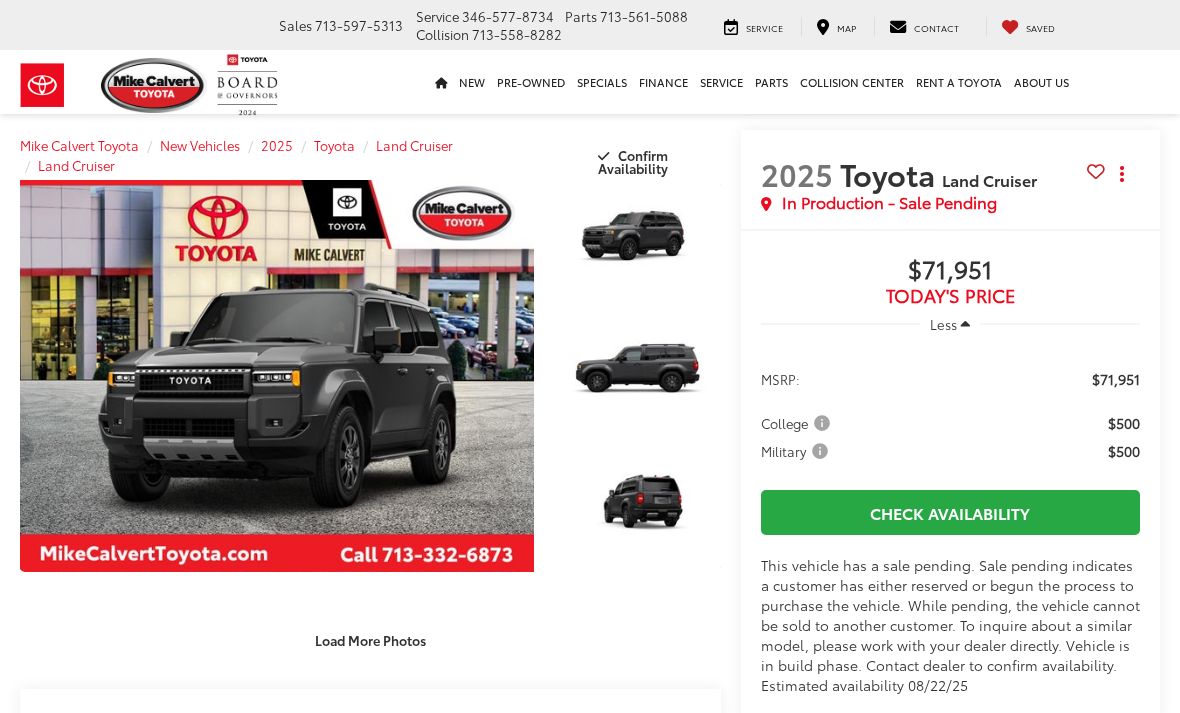 scroll, scrollTop: 0, scrollLeft: 0, axis: both 